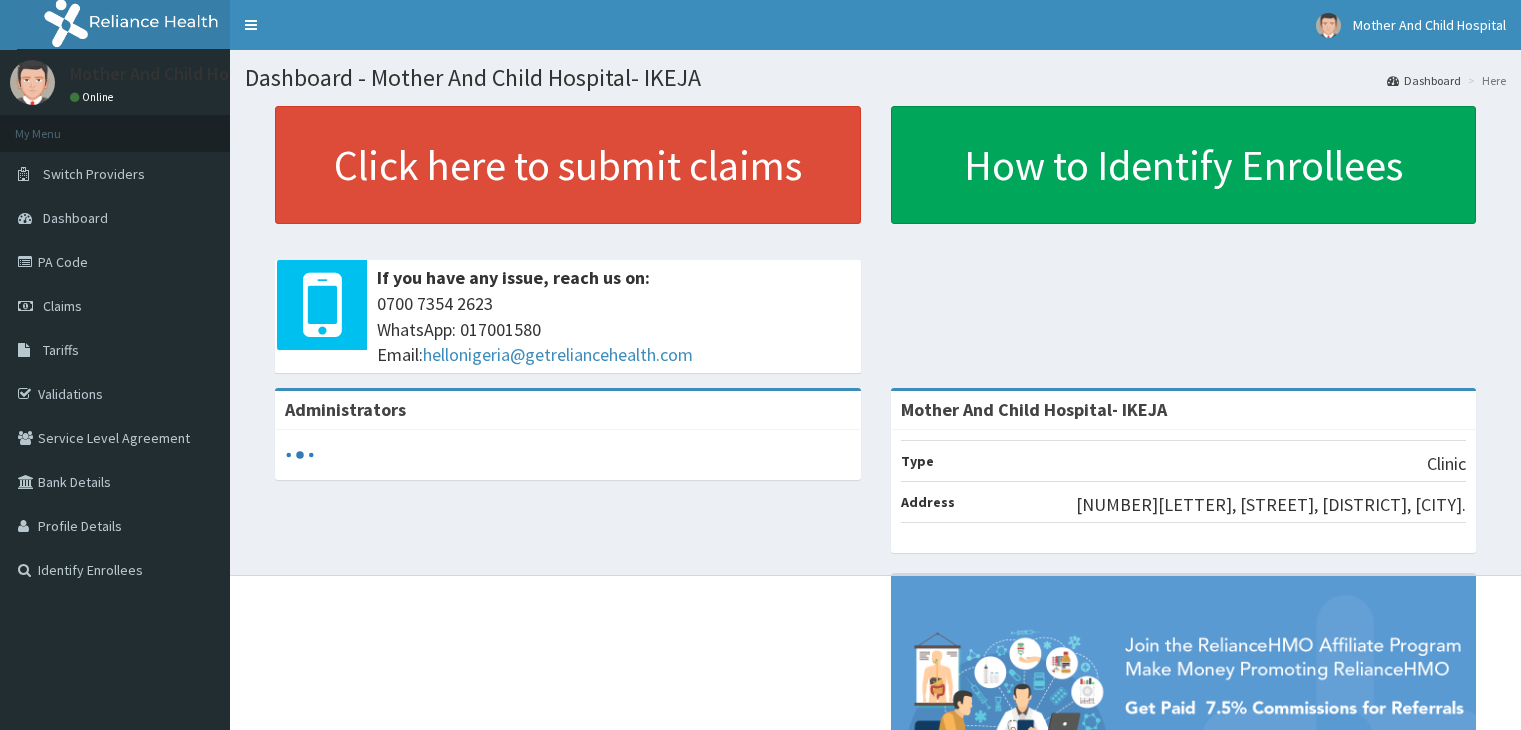 scroll, scrollTop: 0, scrollLeft: 0, axis: both 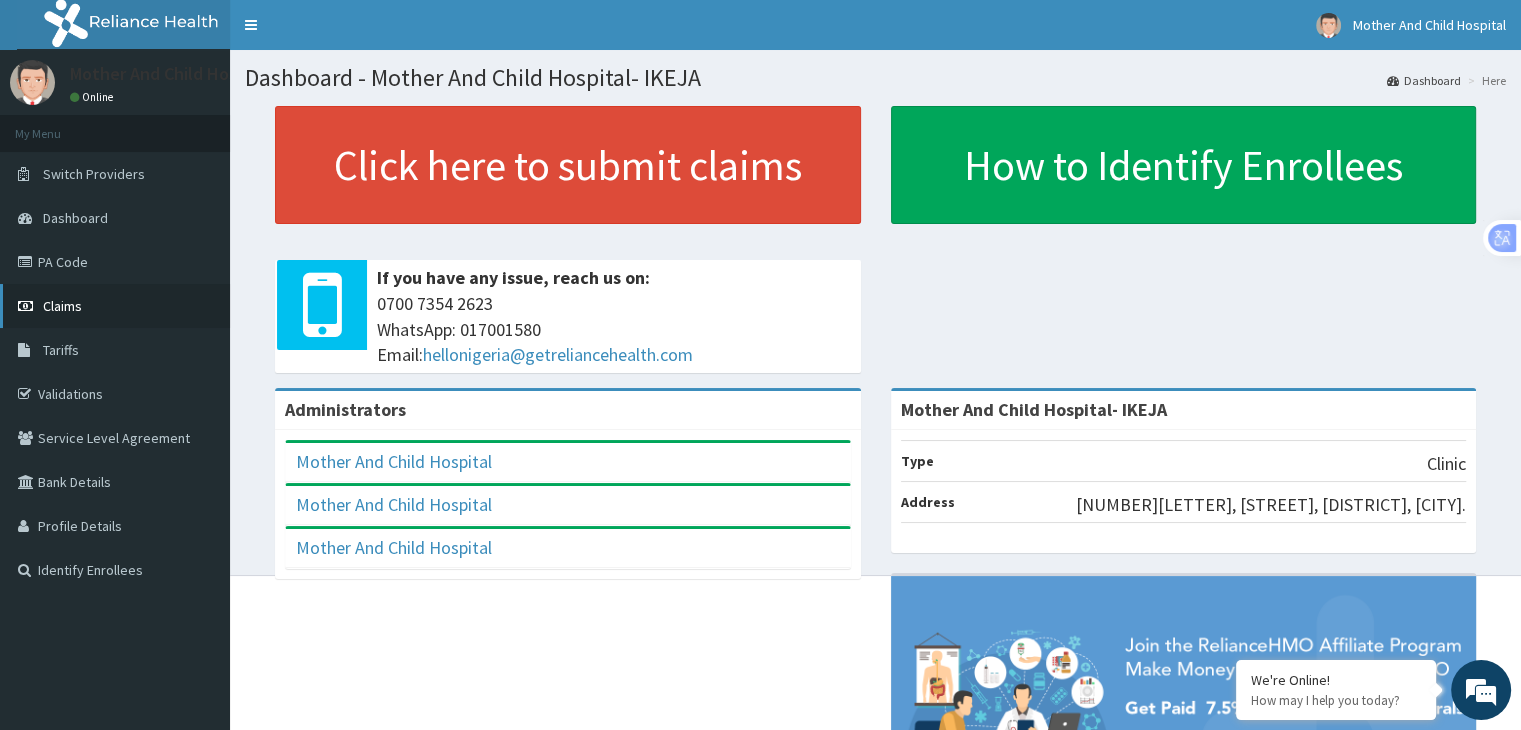 click on "Claims" at bounding box center (115, 306) 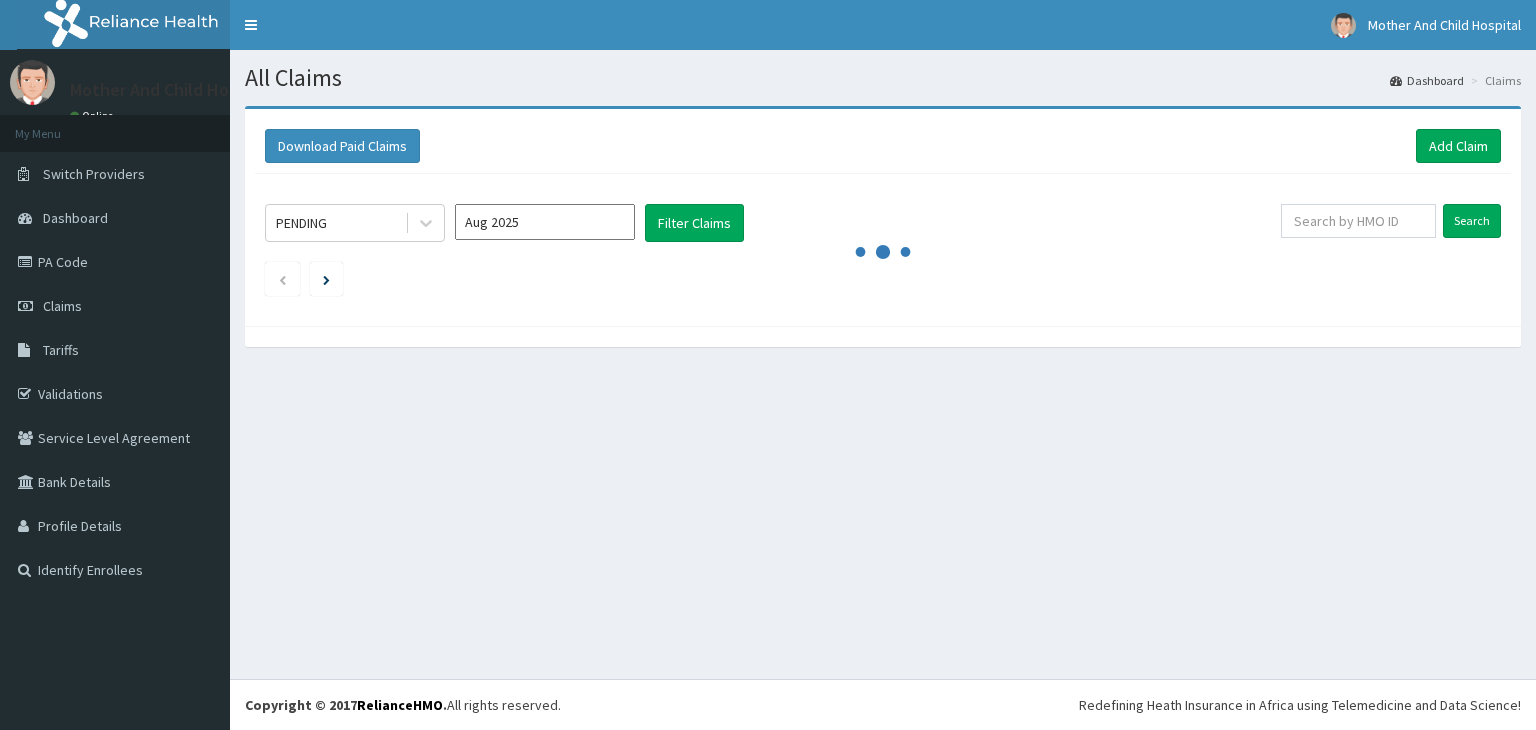 scroll, scrollTop: 0, scrollLeft: 0, axis: both 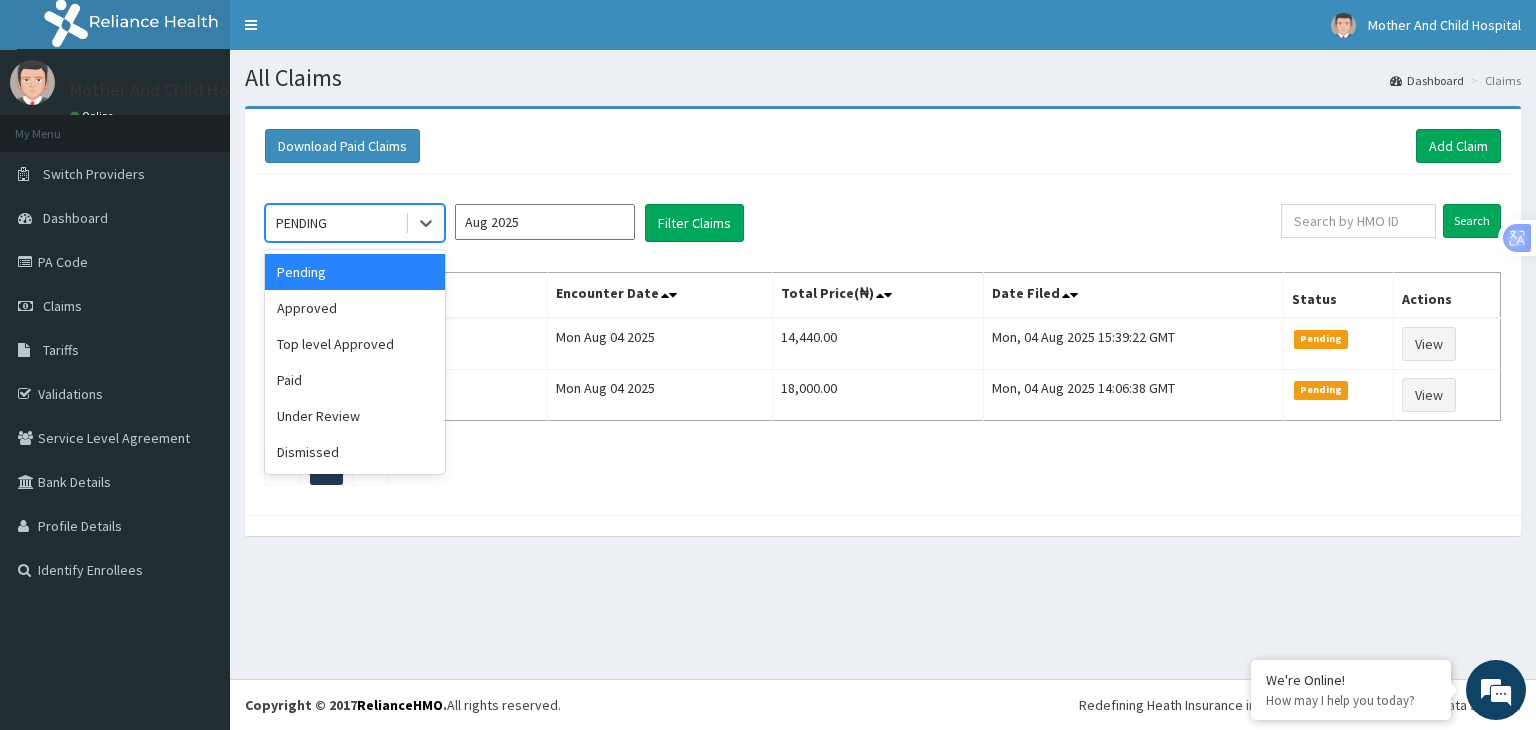 click on "Approved" at bounding box center (355, 308) 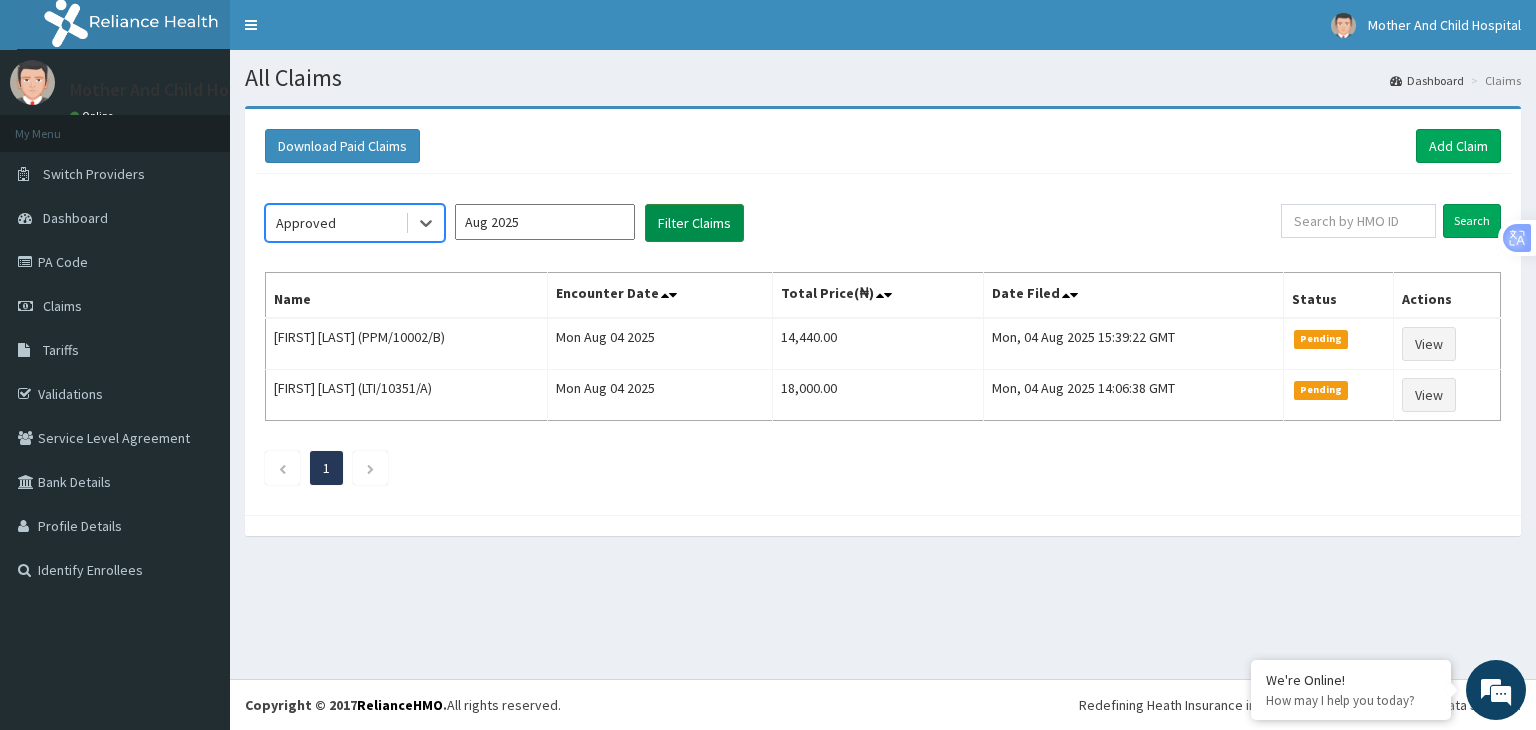 click on "Filter Claims" at bounding box center (694, 223) 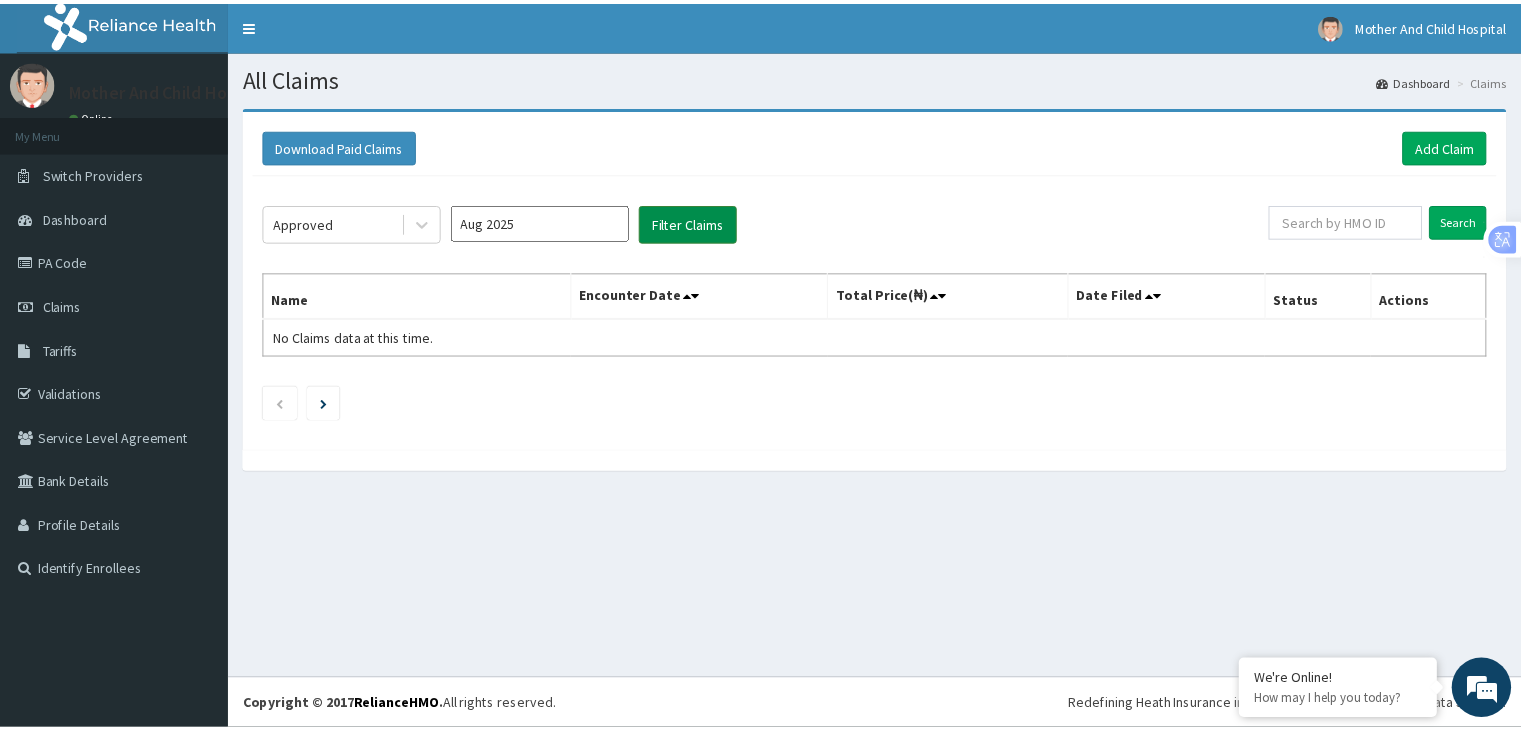 scroll, scrollTop: 0, scrollLeft: 0, axis: both 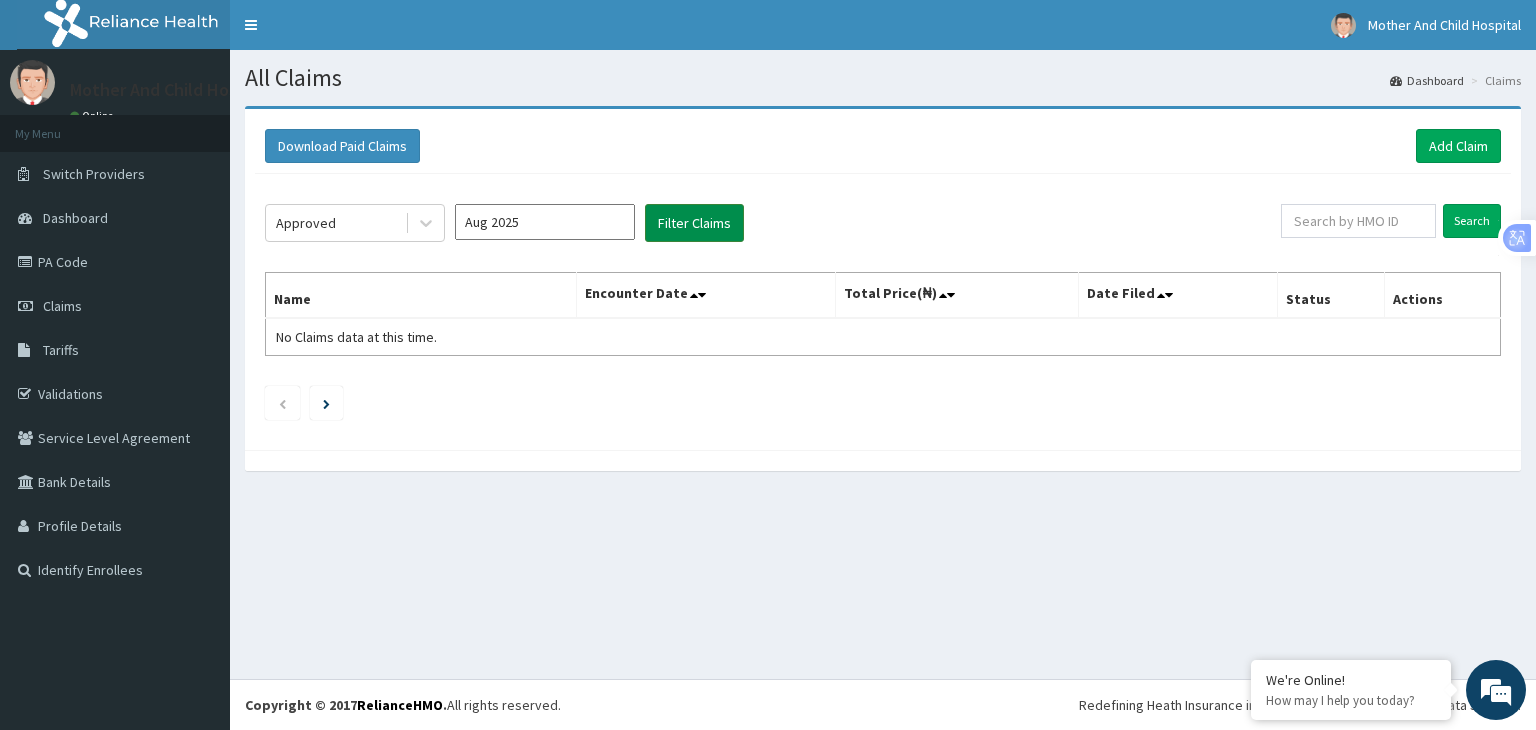 click on "Filter Claims" at bounding box center (694, 223) 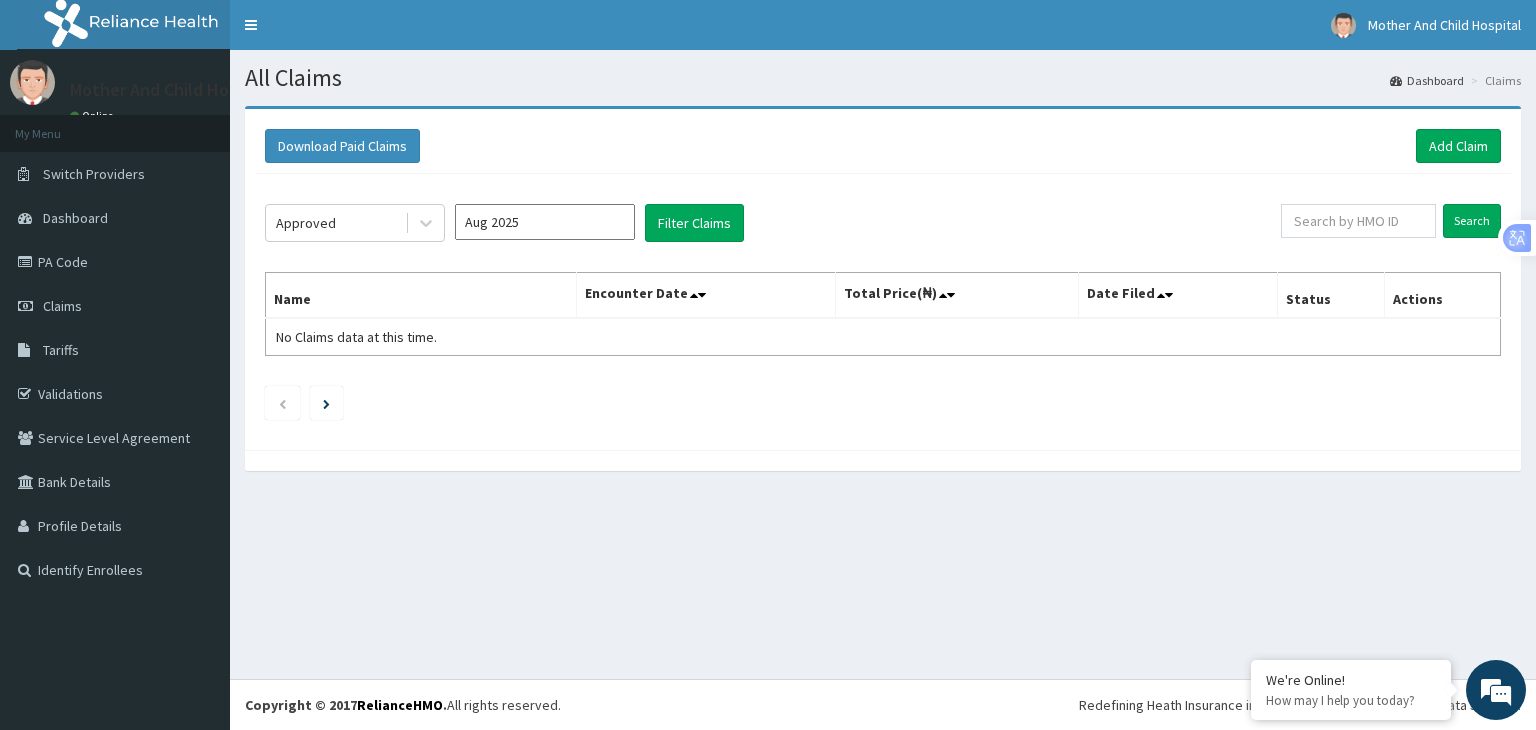 click on "Aug 2025" at bounding box center [545, 222] 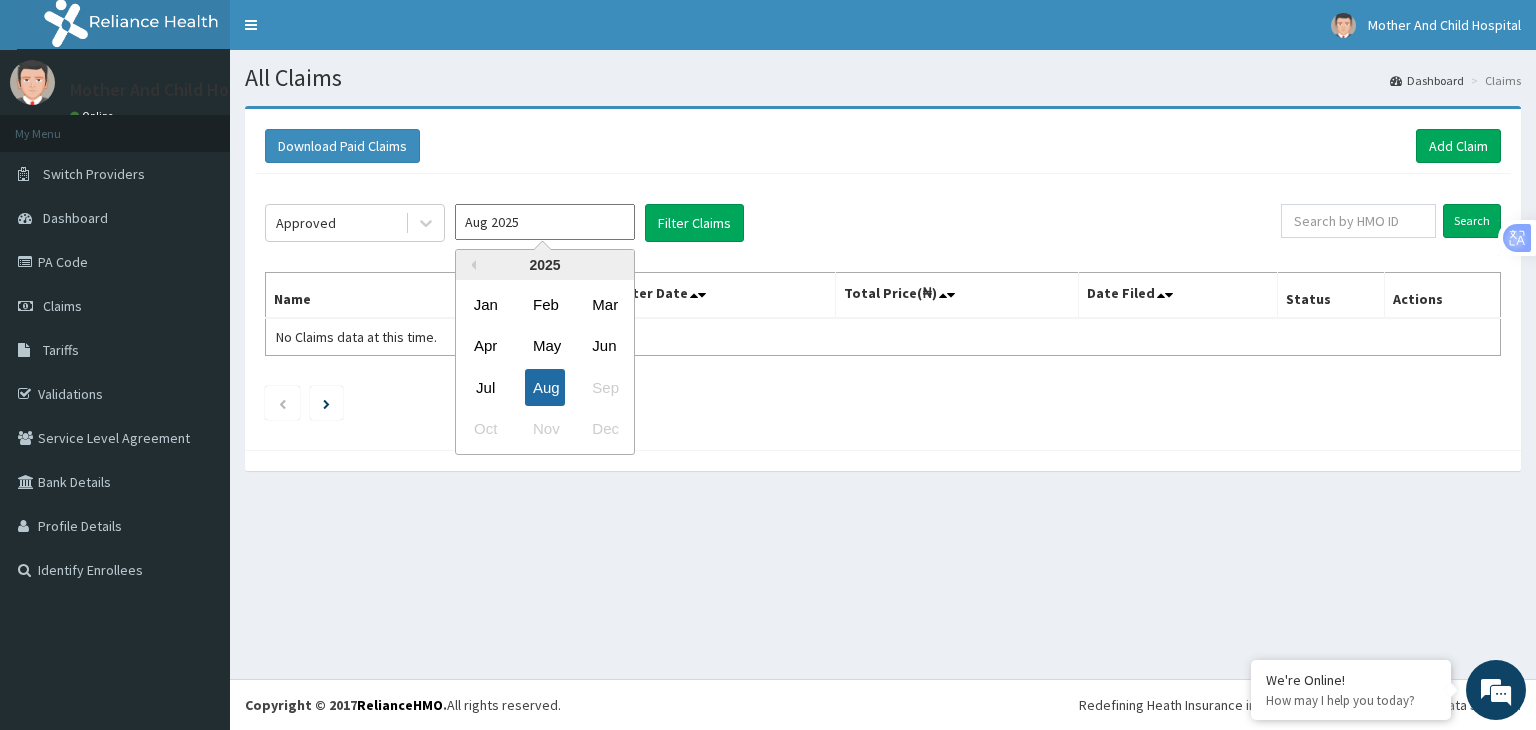 click on "Aug" at bounding box center [545, 387] 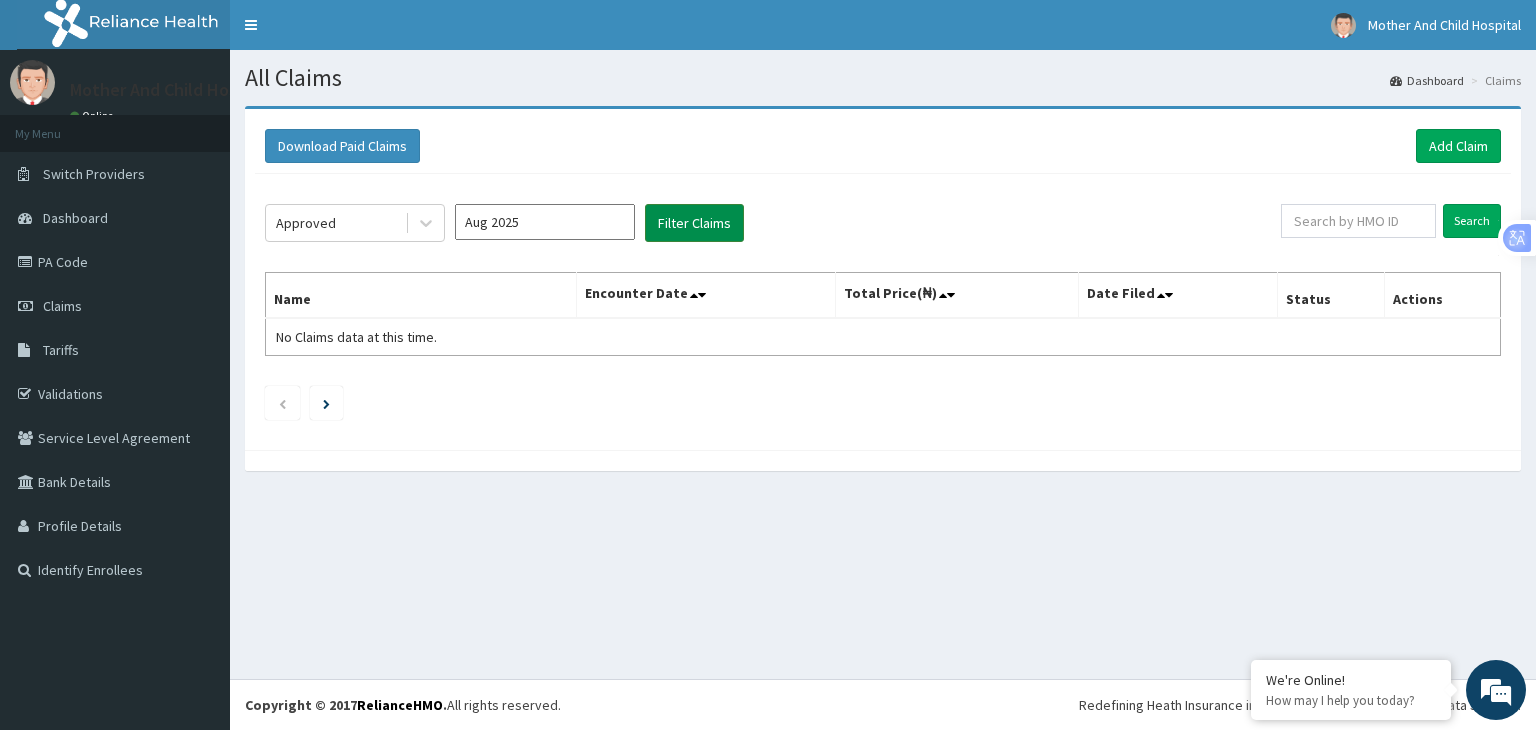 click on "Filter Claims" at bounding box center [694, 223] 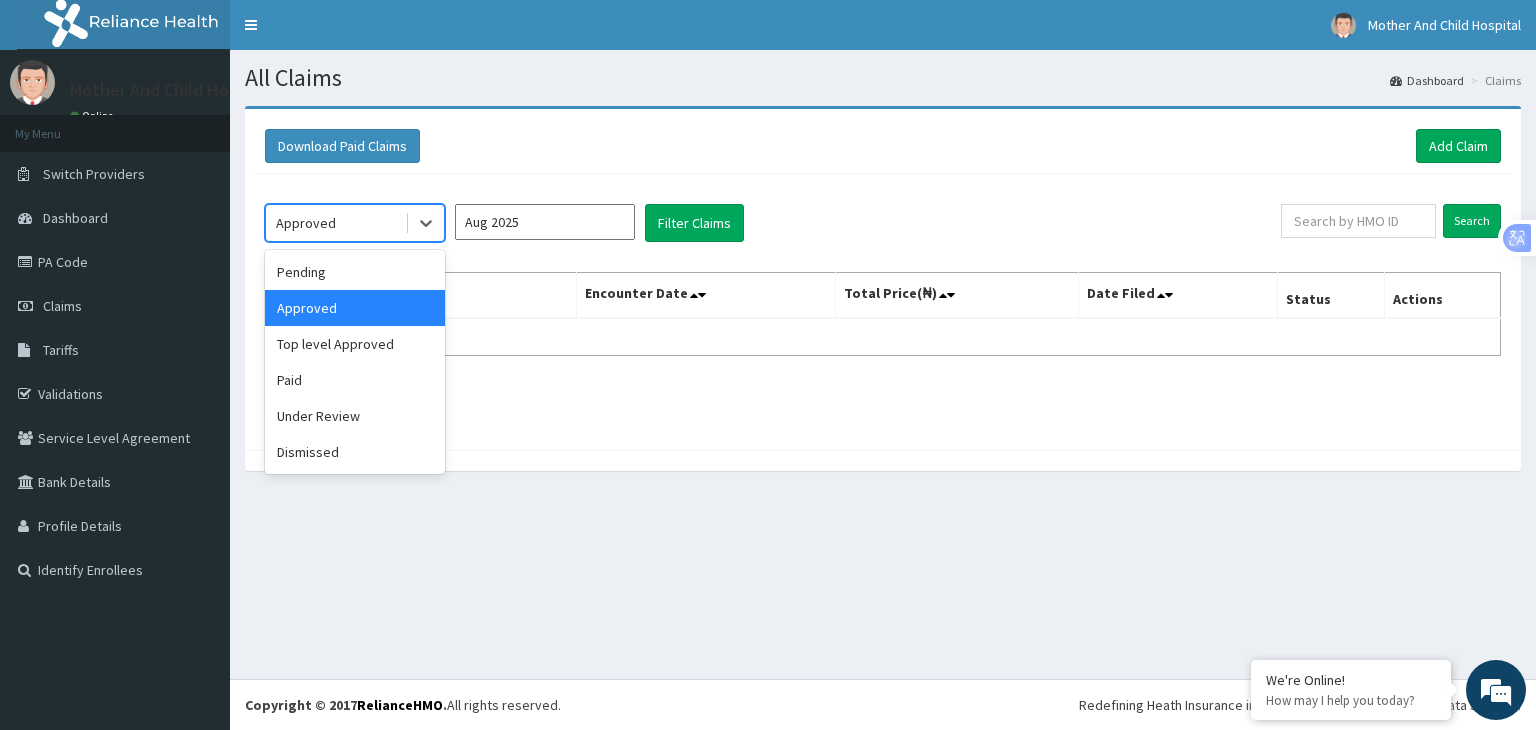 click on "Pending" at bounding box center [355, 272] 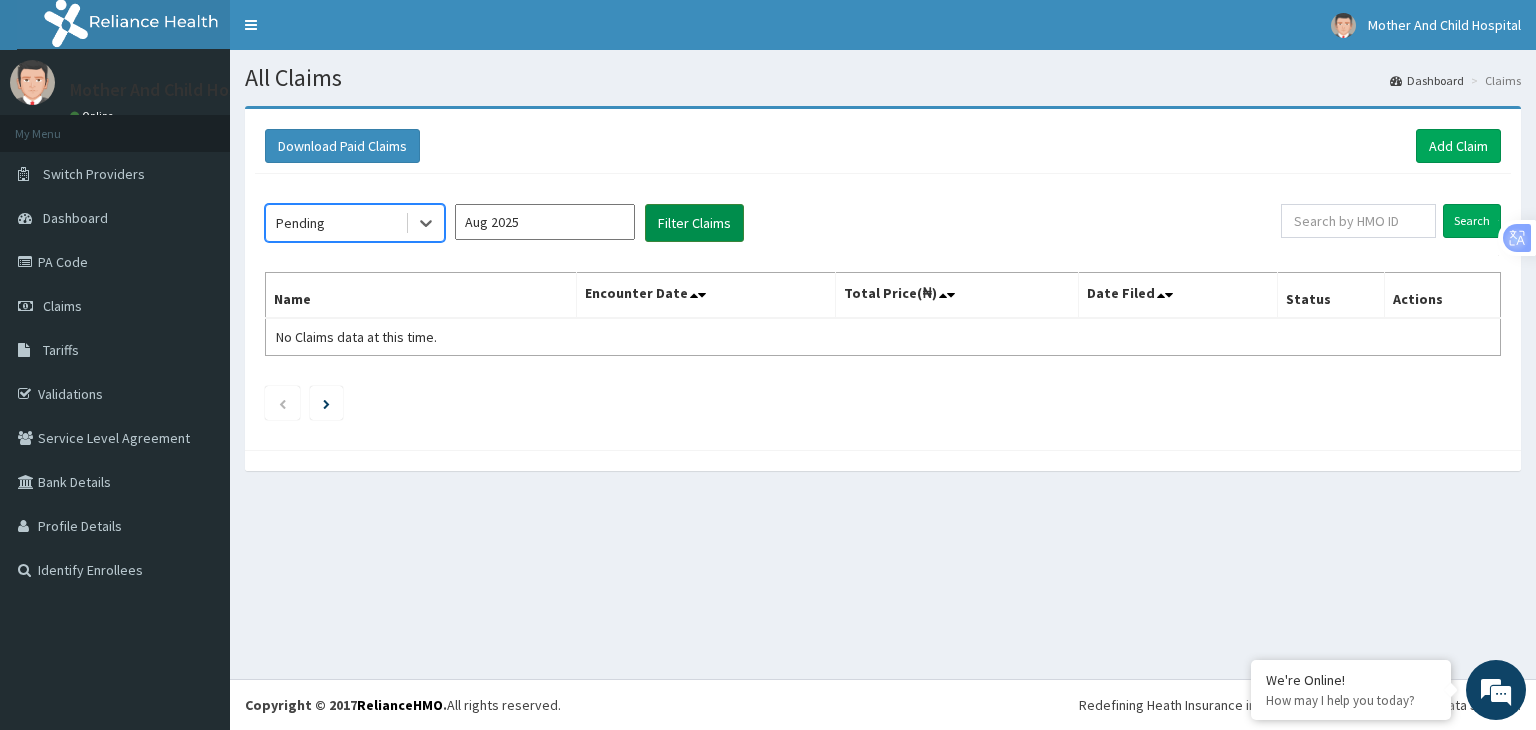 click on "Filter Claims" at bounding box center [694, 223] 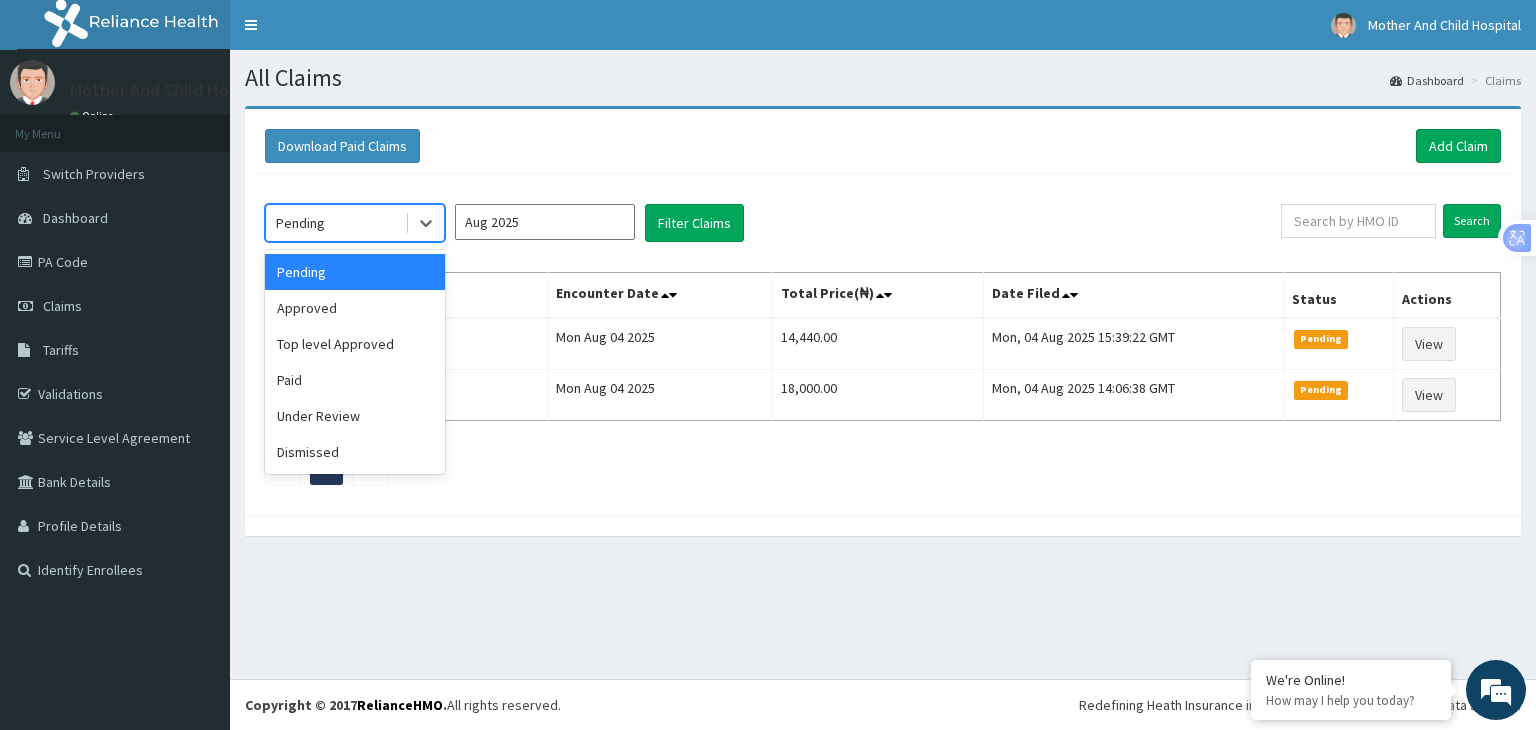 click on "Paid" at bounding box center [355, 380] 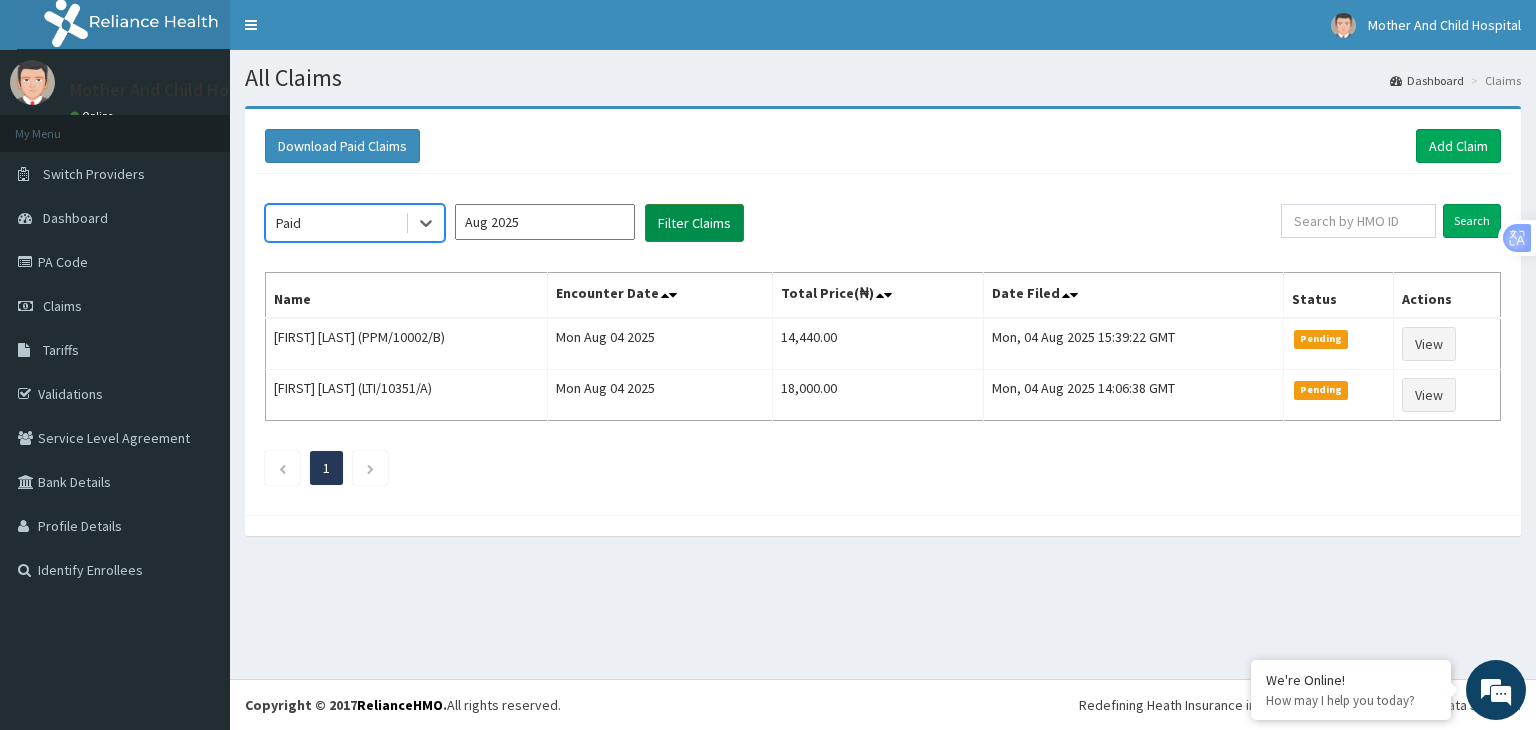 click on "Filter Claims" at bounding box center [694, 223] 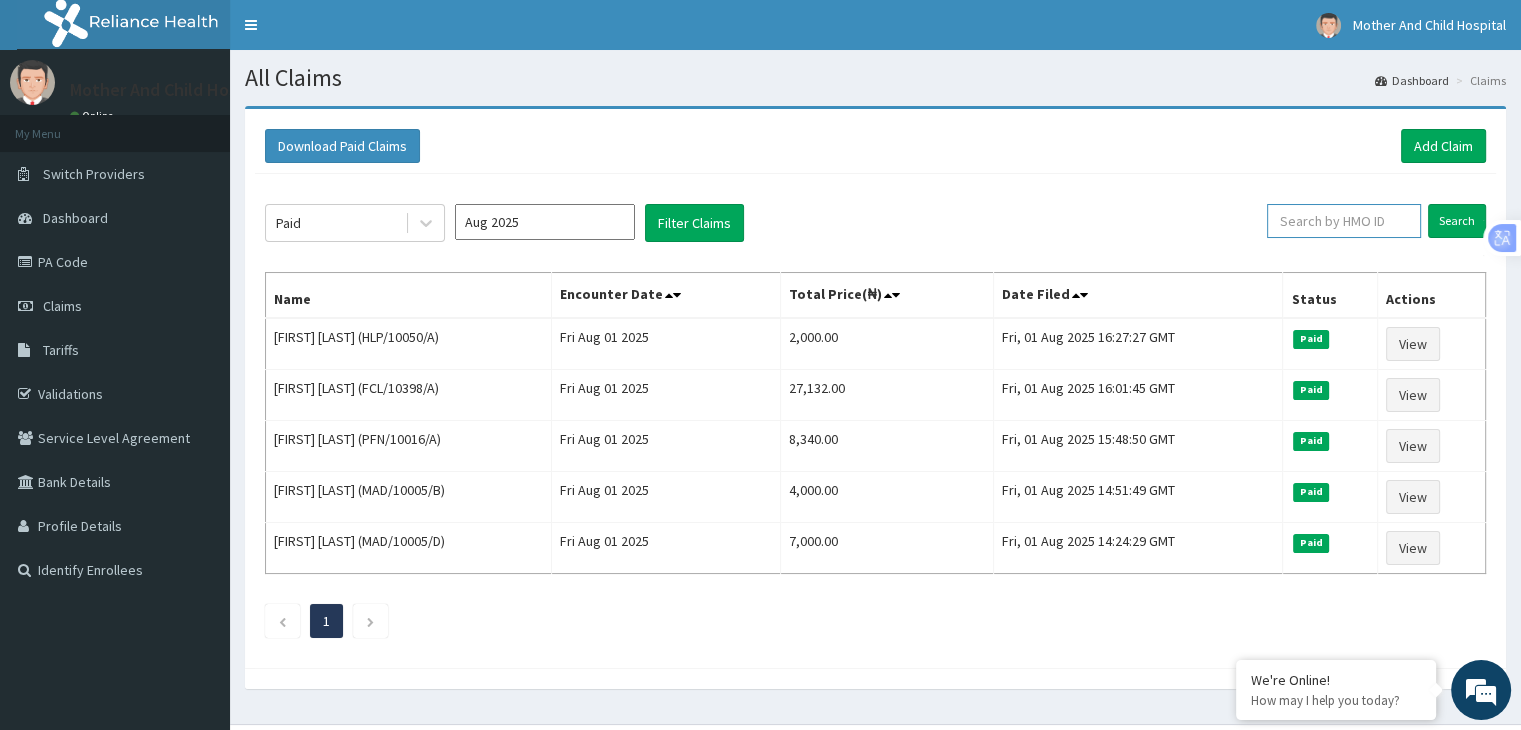 click at bounding box center (1344, 221) 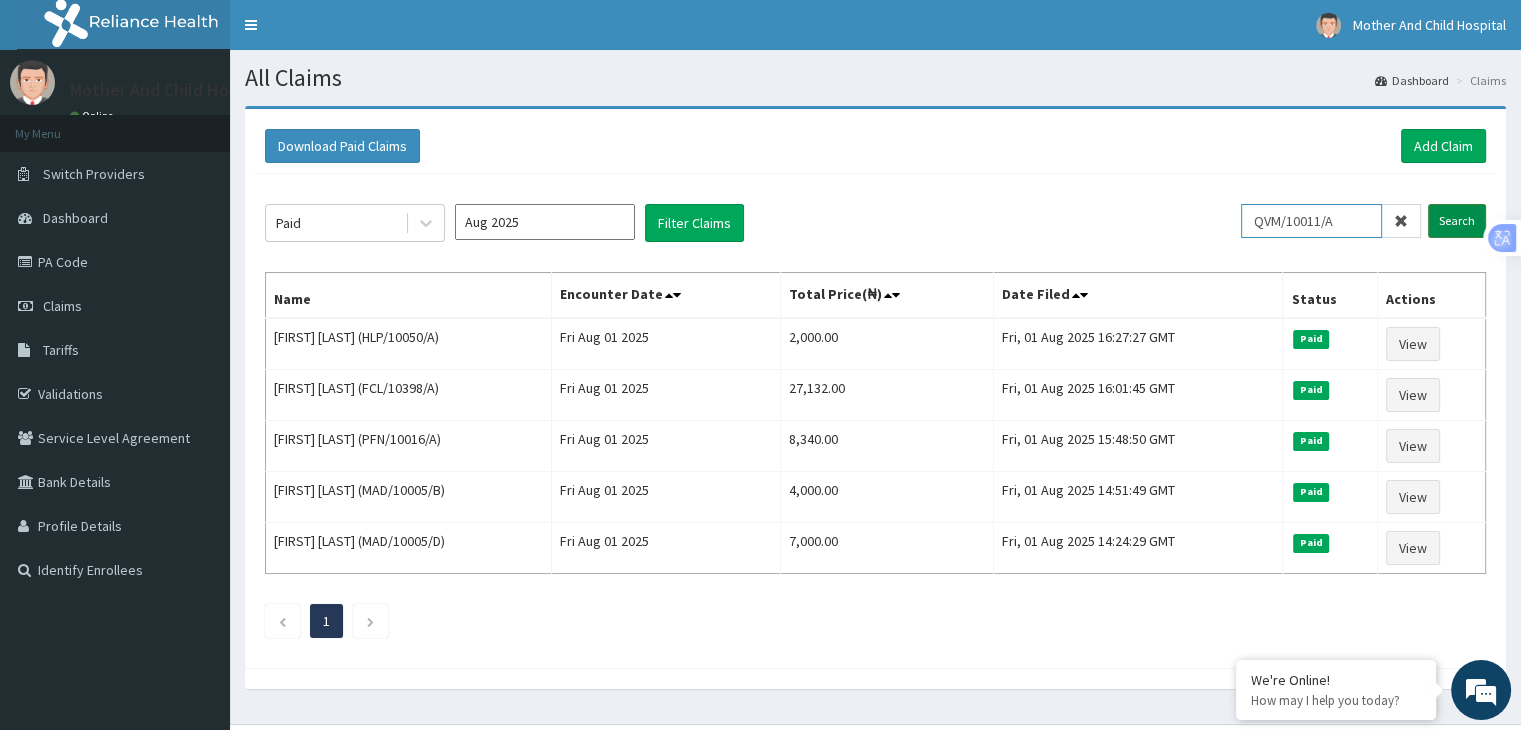 type on "QVM/10011/A" 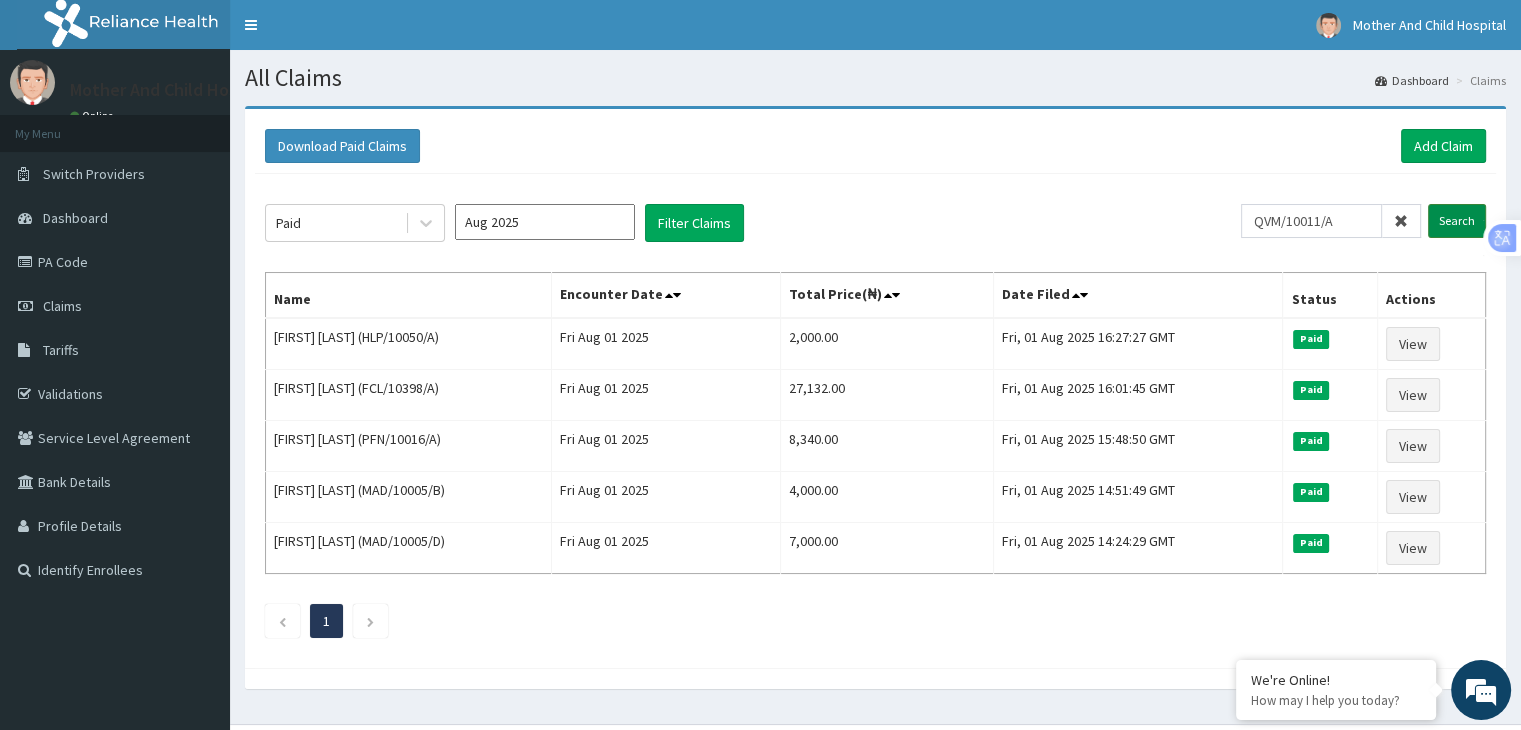 click on "Search" at bounding box center (1457, 221) 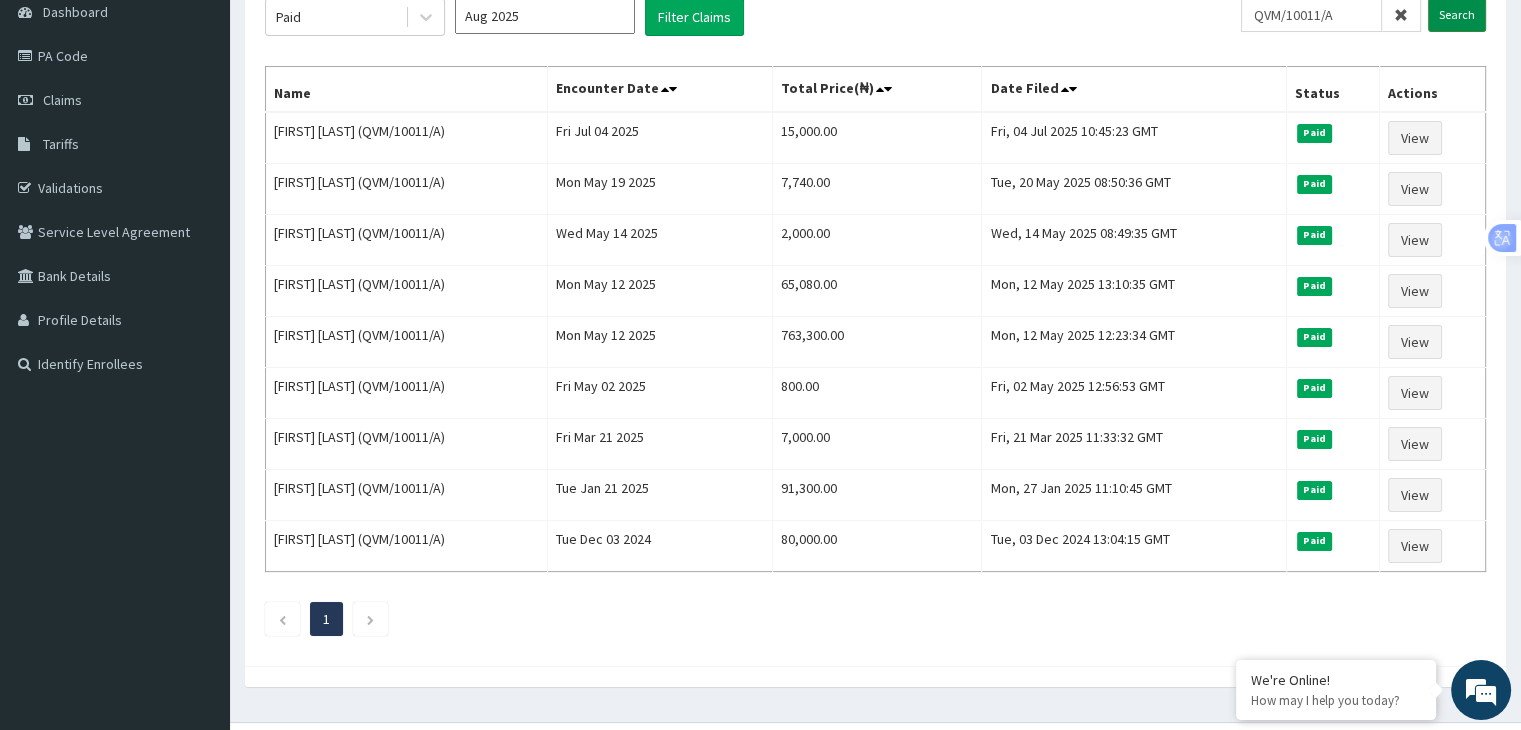 scroll, scrollTop: 0, scrollLeft: 0, axis: both 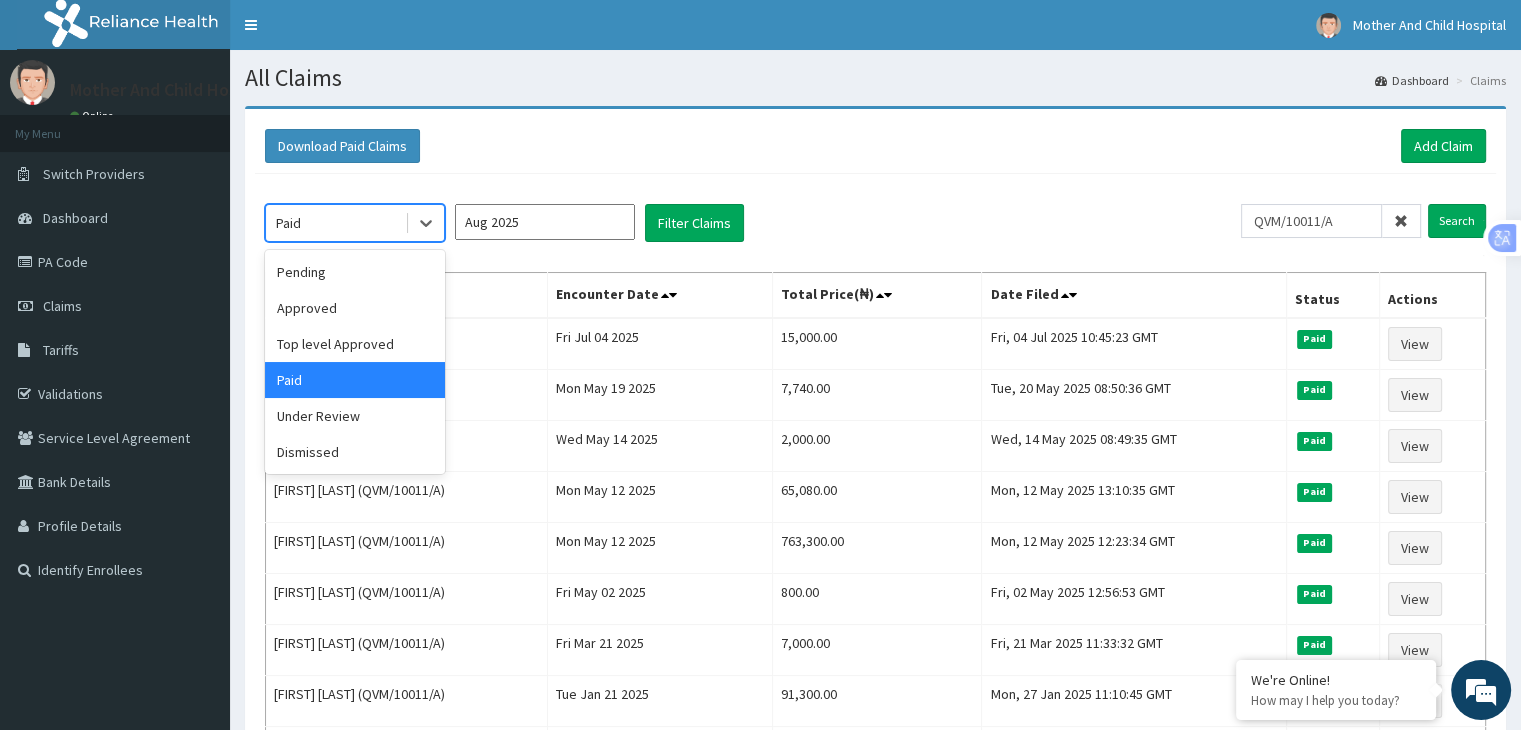 click on "Approved" at bounding box center (355, 308) 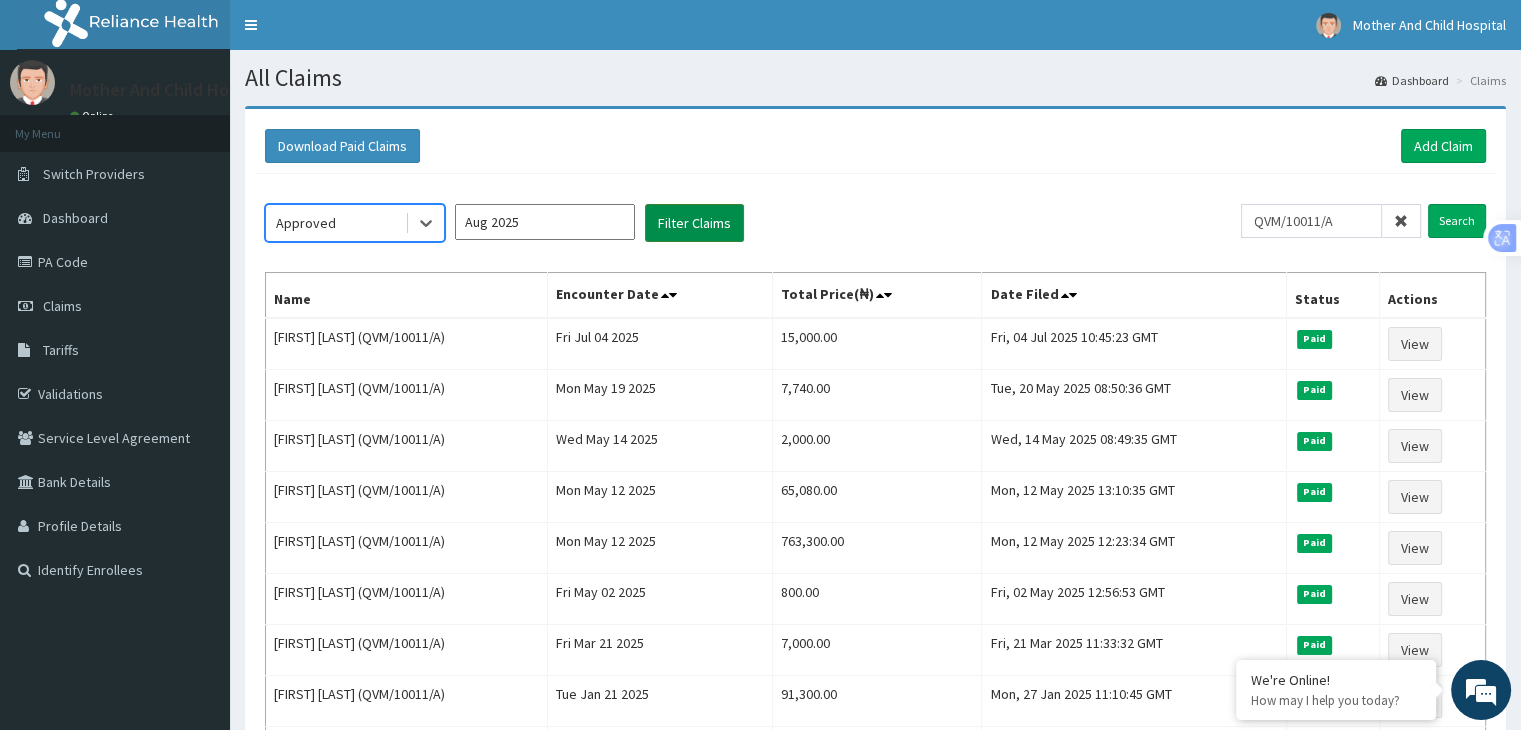 click on "Filter Claims" at bounding box center [694, 223] 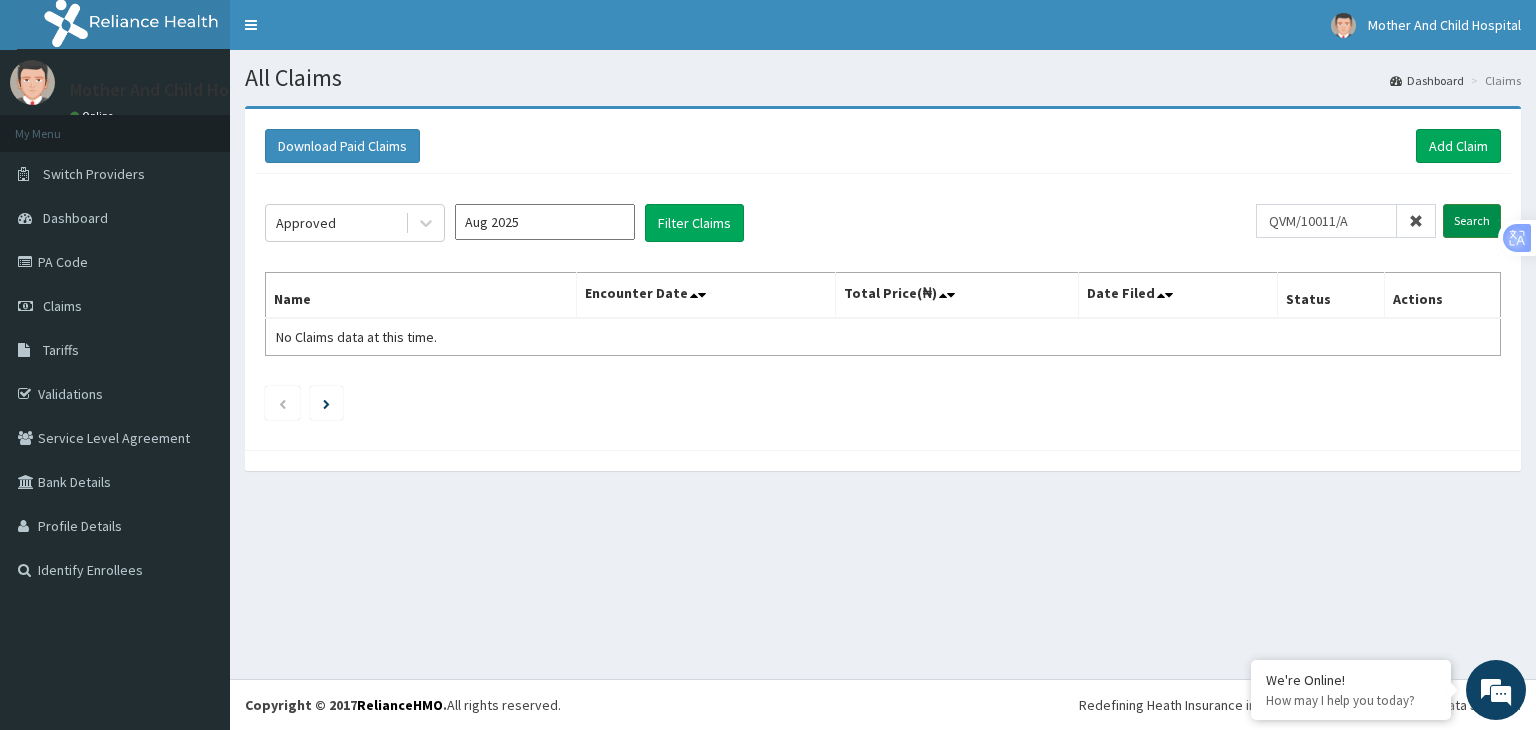 click on "Search" at bounding box center (1472, 221) 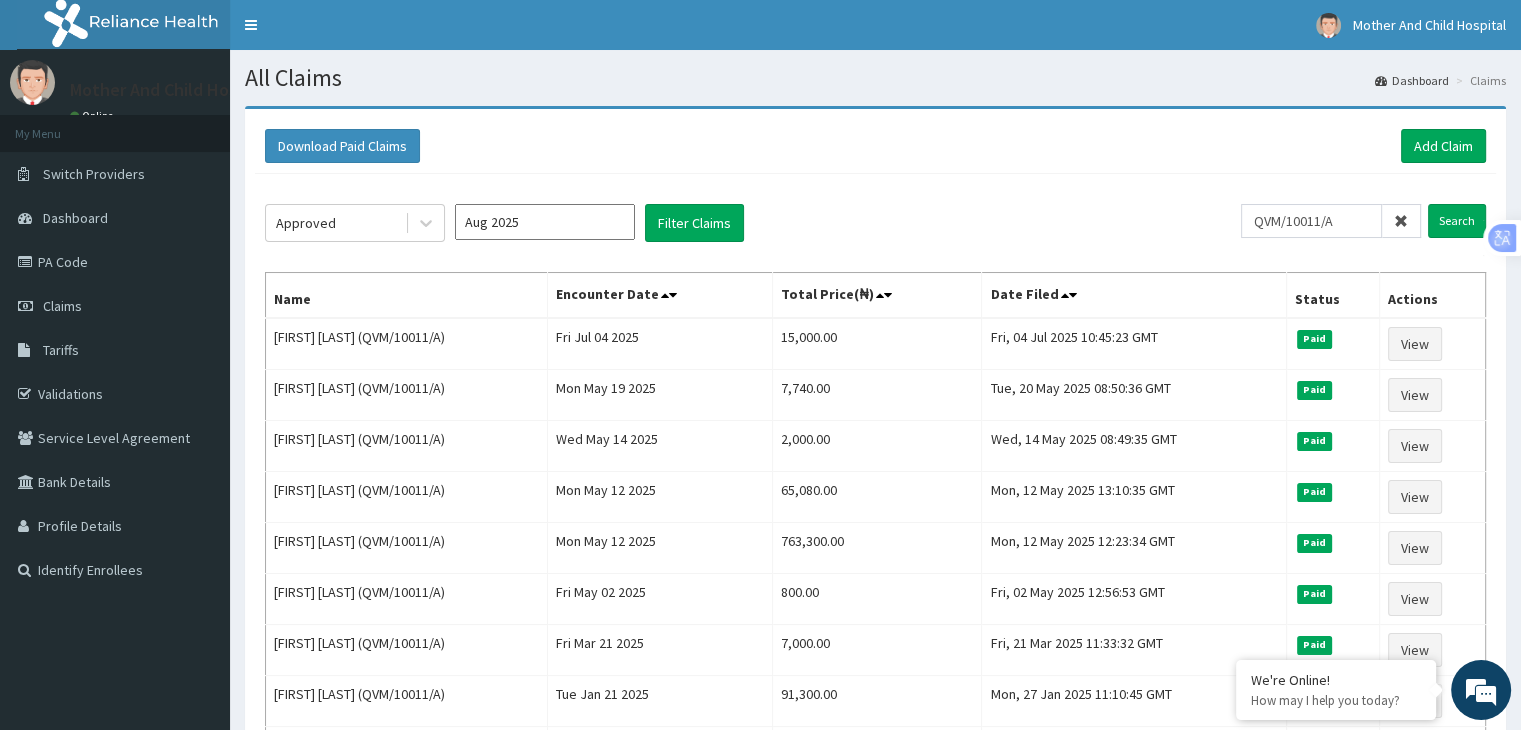 click on "Approved Aug 2025 Filter Claims QVM/10011/A Search Name Encounter Date Total Price(₦) Date Filed Status Actions Olalere Blessing (QVM/10011/A) Fri Jul 04 2025 15,000.00 Fri, 04 Jul 2025 10:45:23 GMT Paid View Olalere Blessing (QVM/10011/A) Mon May 19 2025 7,740.00 Tue, 20 May 2025 08:50:36 GMT Paid View Olalere Blessing (QVM/10011/A) Wed May 14 2025 2,000.00 Wed, 14 May 2025 08:49:35 GMT Paid View Olalere Blessing (QVM/10011/A) Mon May 12 2025 65,080.00 Mon, 12 May 2025 13:10:35 GMT Paid View Olalere Blessing (QVM/10011/A) Mon May 12 2025 763,300.00 Mon, 12 May 2025 12:23:34 GMT Paid View Olalere Blessing (QVM/10011/A) Fri May 02 2025 800.00 Fri, 02 May 2025 12:56:53 GMT Paid View Olalere Blessing (QVM/10011/A) Fri Mar 21 2025 7,000.00 Fri, 21 Mar 2025 11:33:32 GMT Paid View Olalere Blessing (QVM/10011/A) Tue Jan 21 2025 91,300.00 Mon, 27 Jan 2025 11:10:45 GMT Paid View Olalere Blessing (QVM/10011/A) Tue Dec 03 2024 80,000.00 Tue, 03 Dec 2024 13:04:15 GMT Paid View 1" 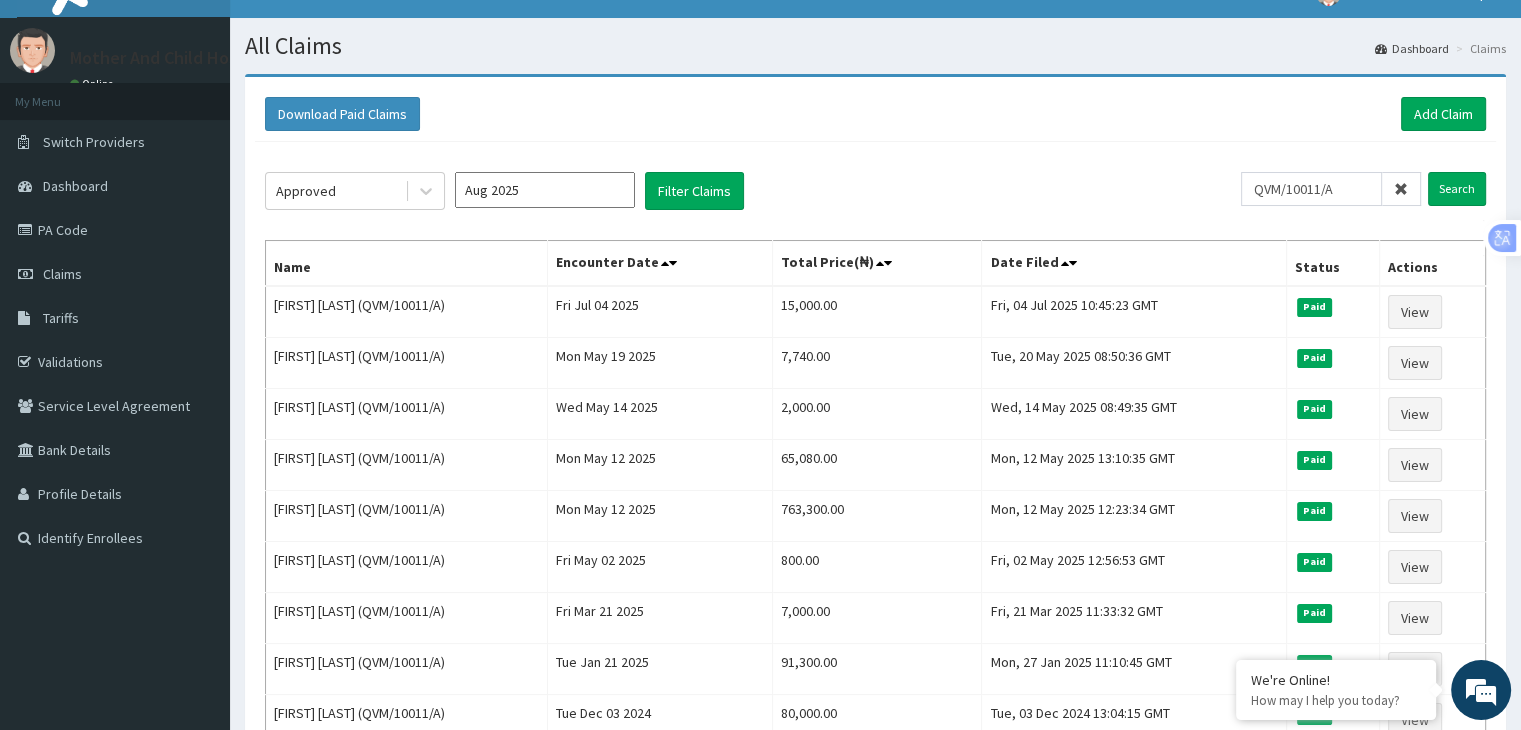 scroll, scrollTop: 0, scrollLeft: 0, axis: both 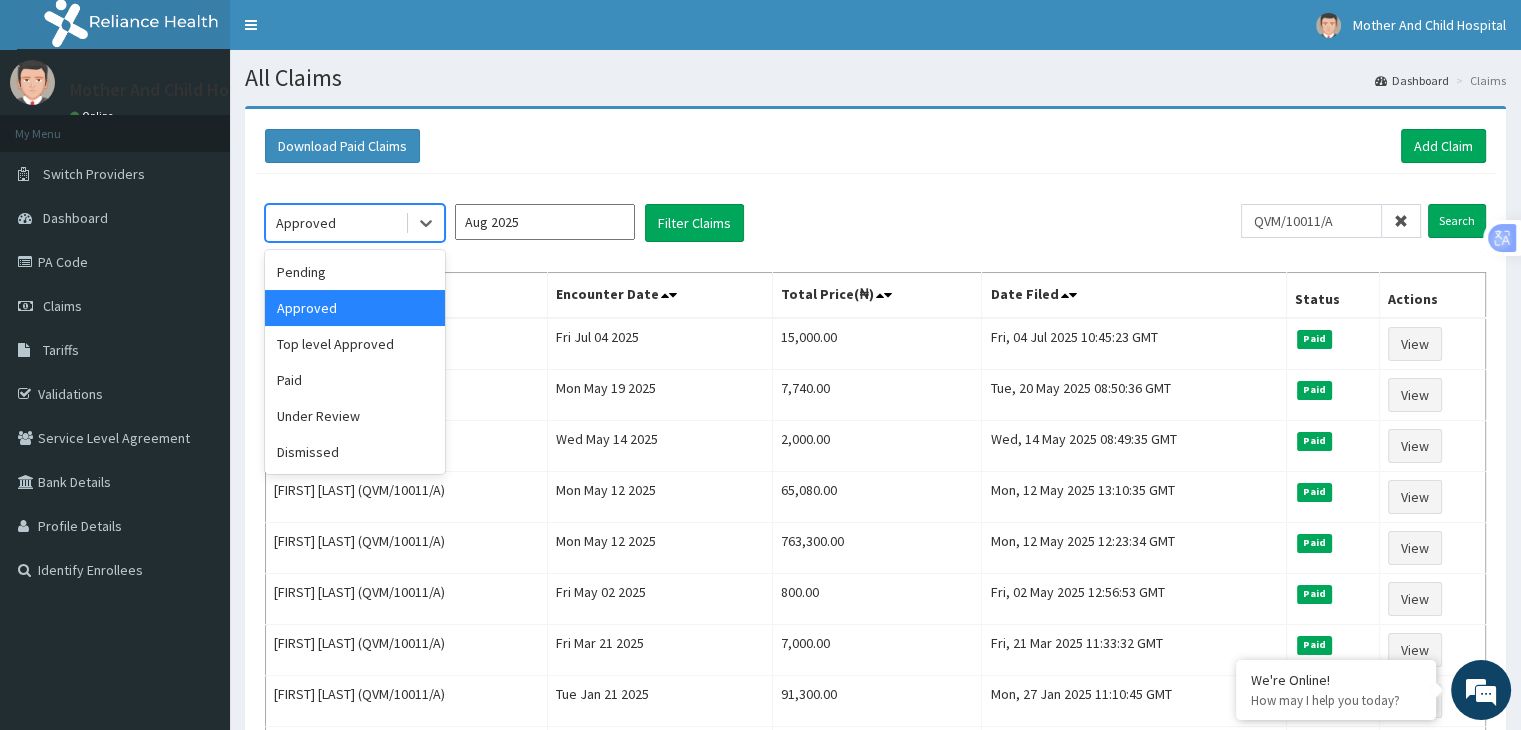 click on "Pending" at bounding box center [355, 272] 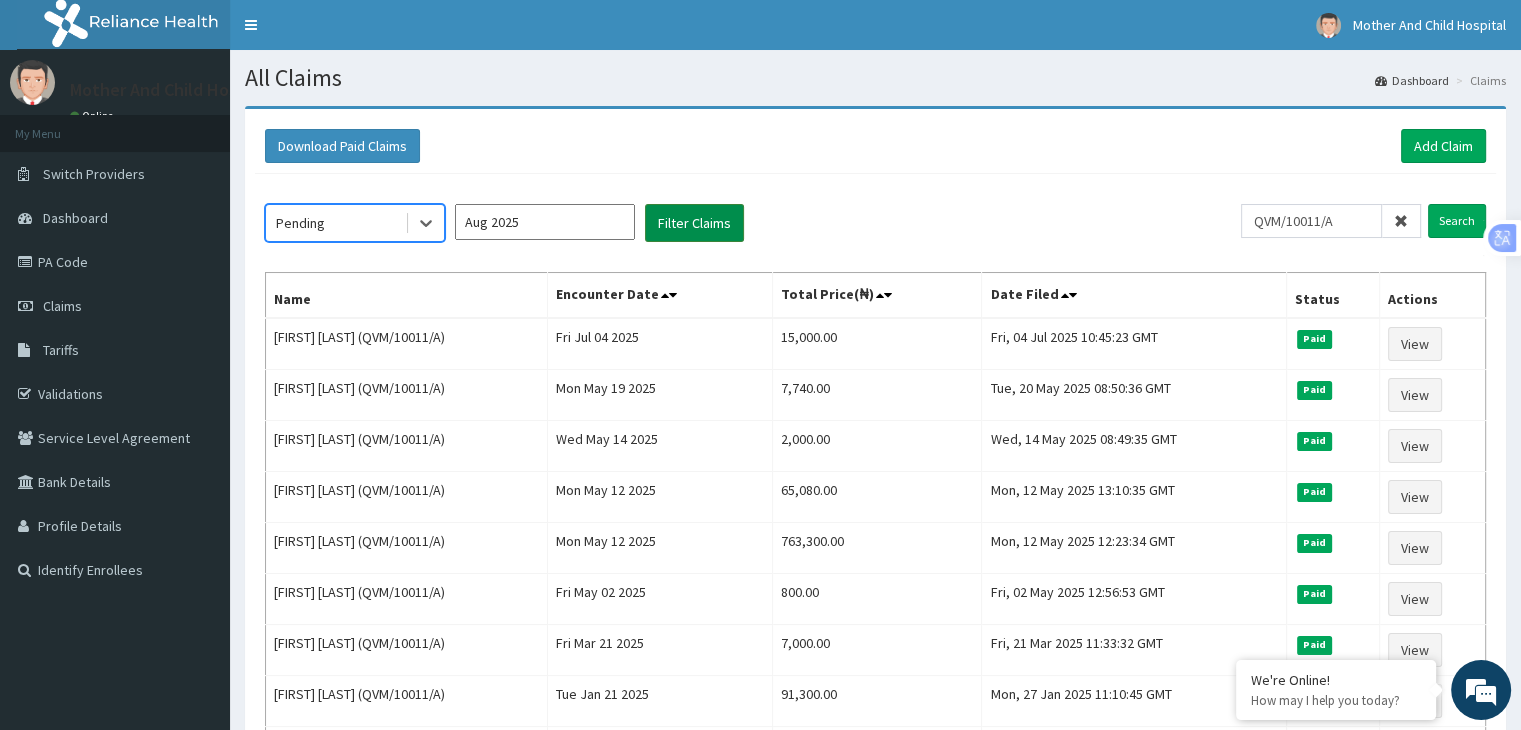 click on "Filter Claims" at bounding box center [694, 223] 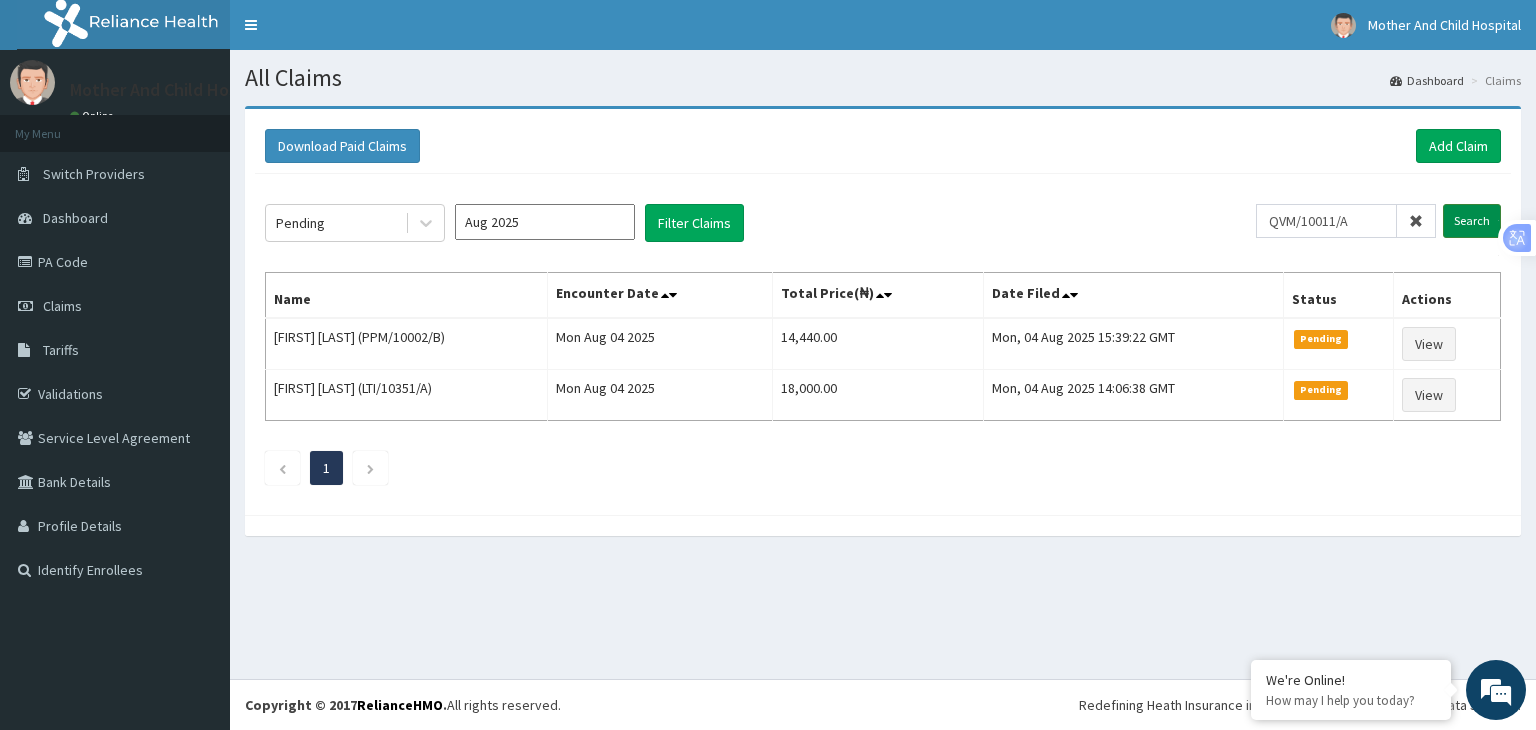 click on "Search" at bounding box center (1472, 221) 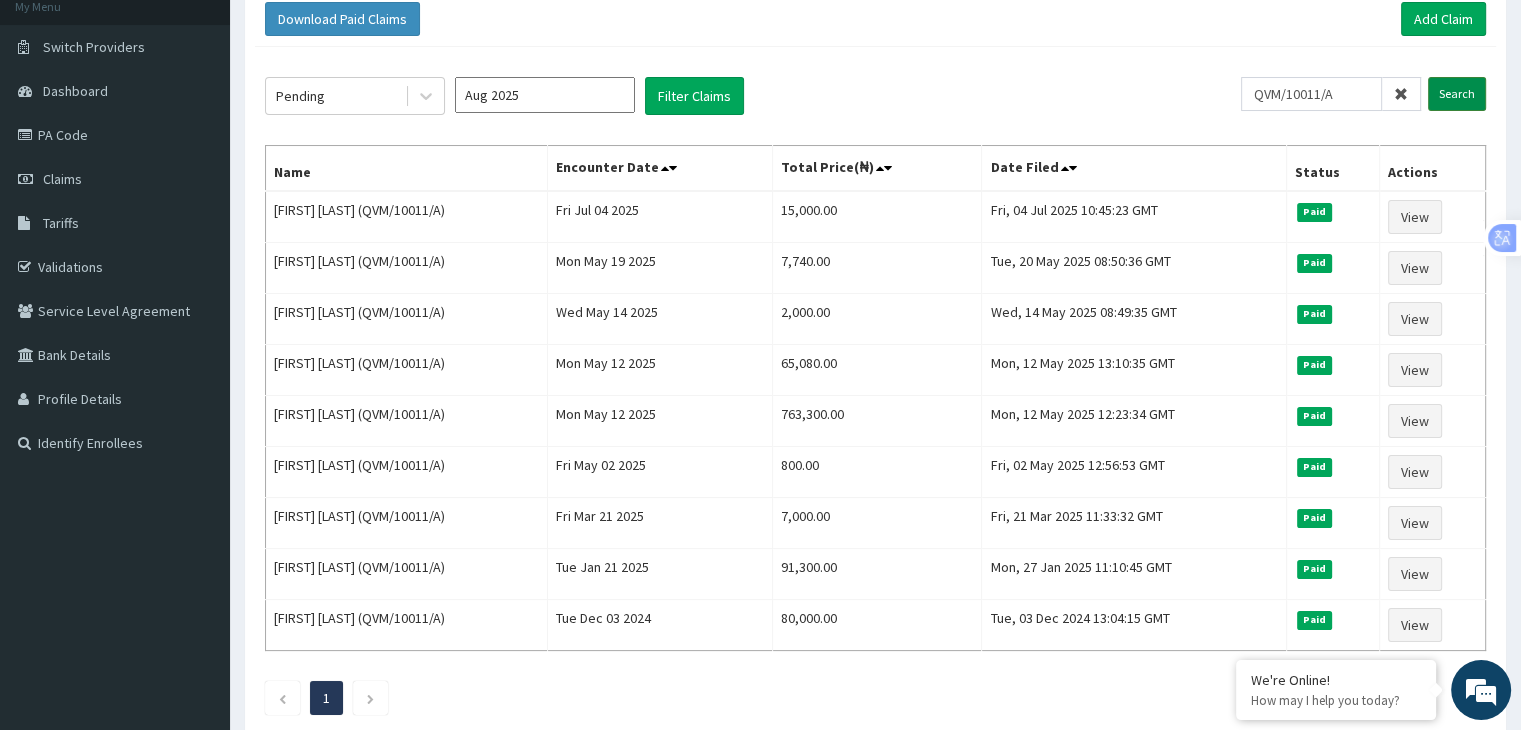 scroll, scrollTop: 0, scrollLeft: 0, axis: both 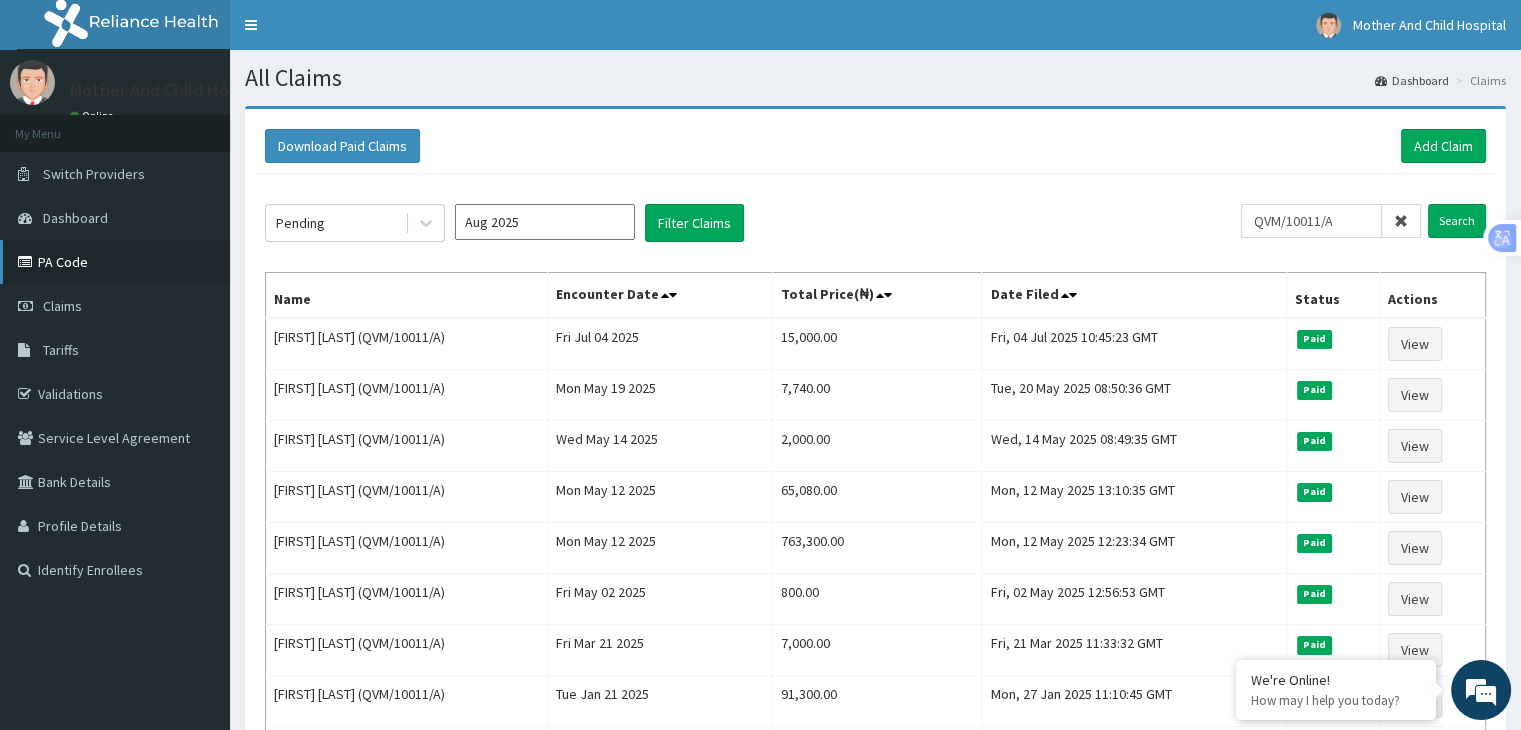 click on "PA Code" at bounding box center [115, 262] 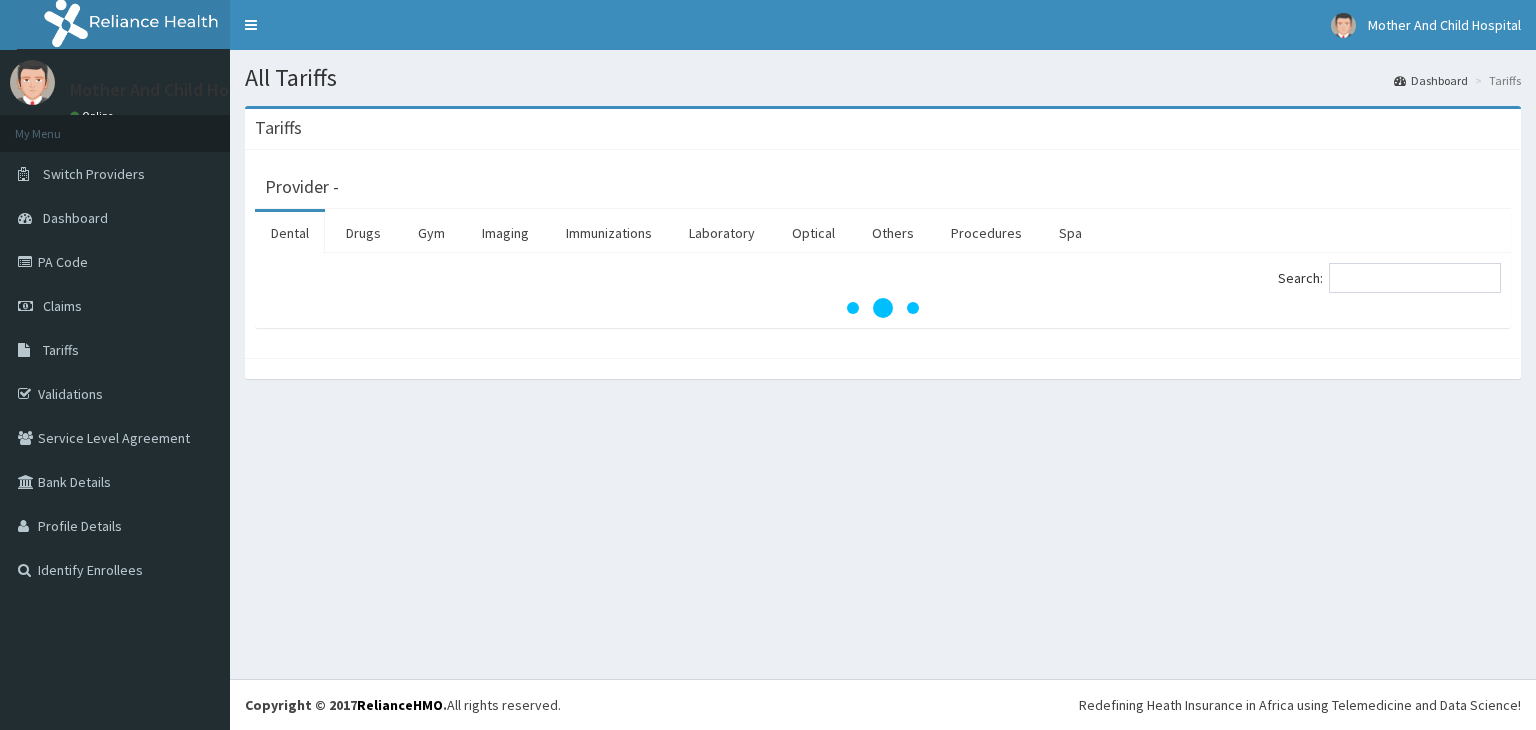 scroll, scrollTop: 0, scrollLeft: 0, axis: both 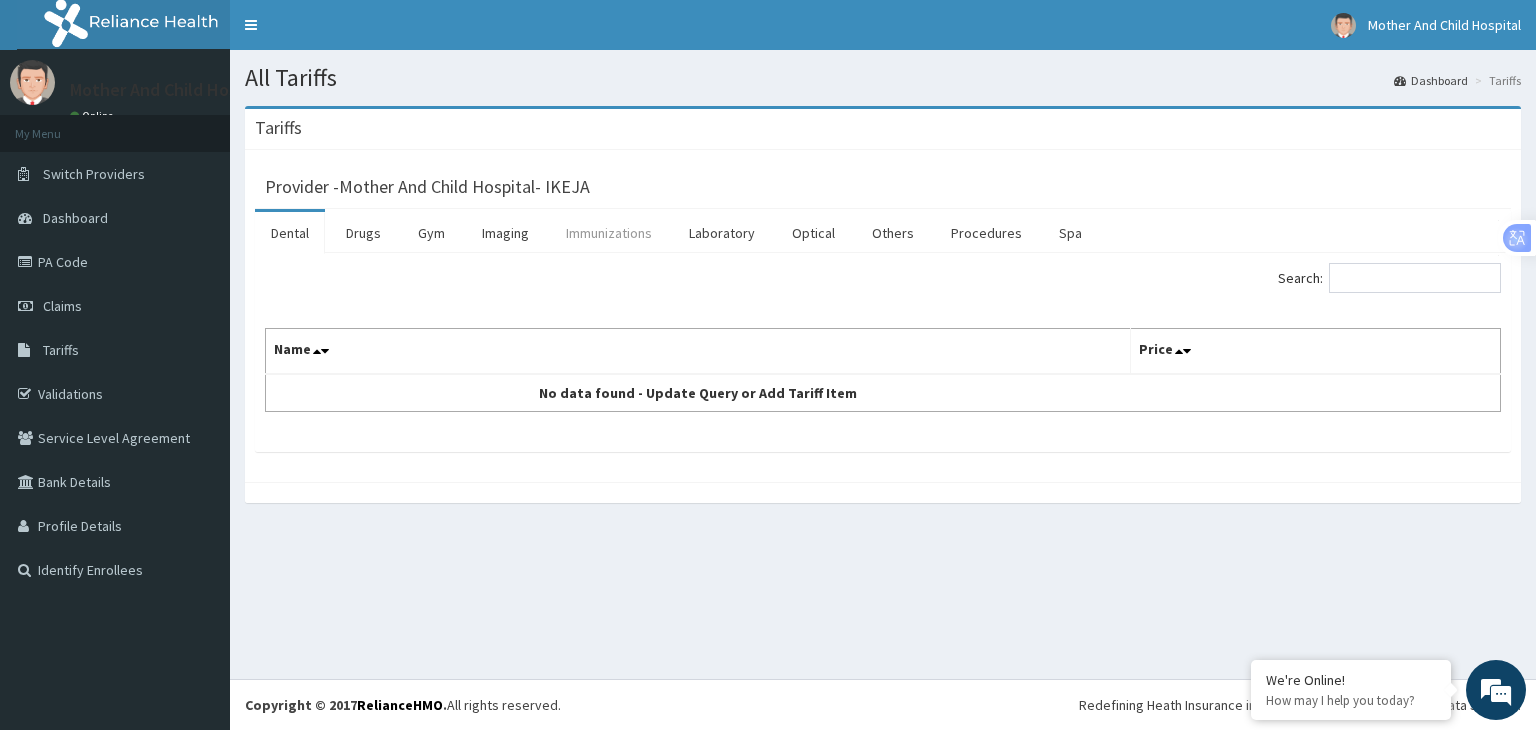 click on "Immunizations" at bounding box center [609, 233] 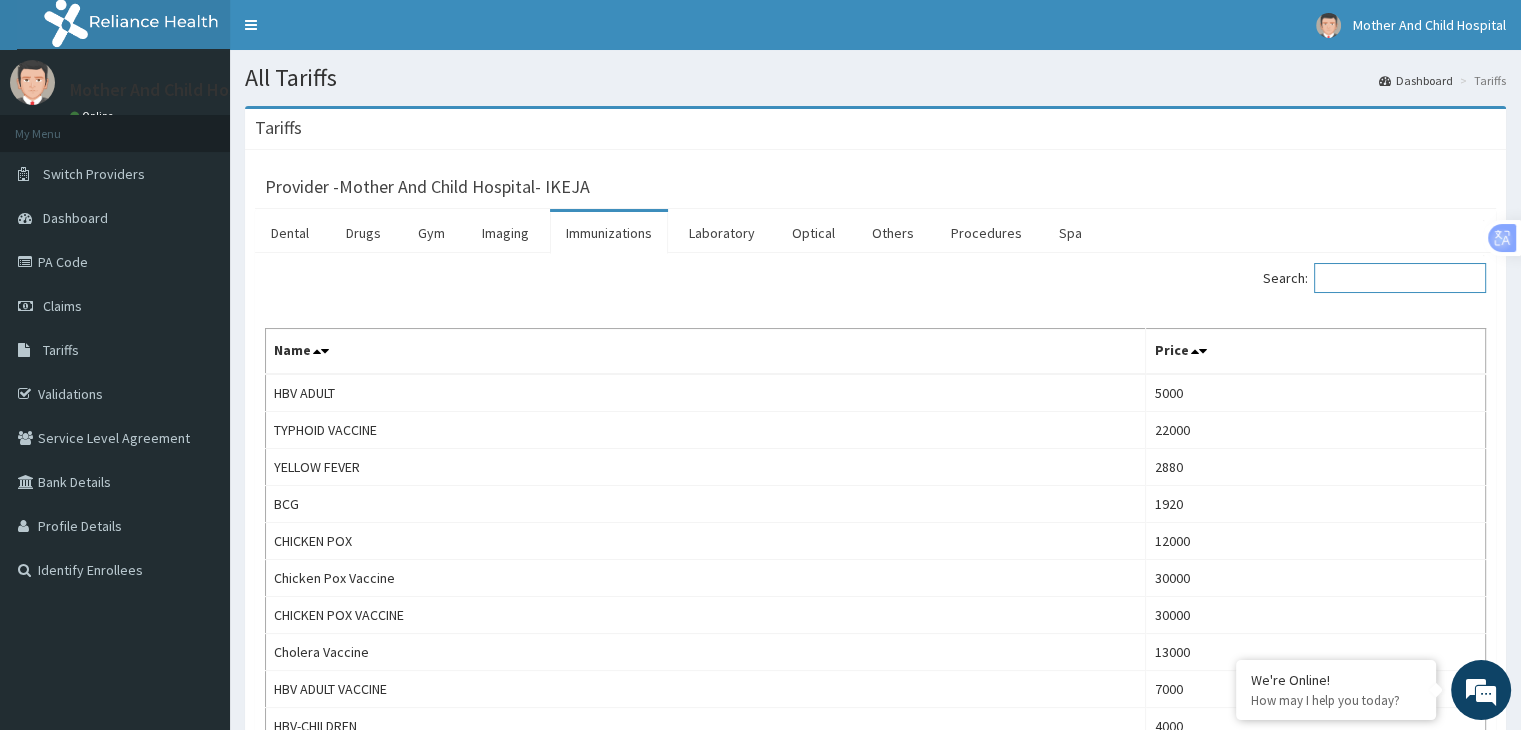 click on "Search:" at bounding box center (1400, 278) 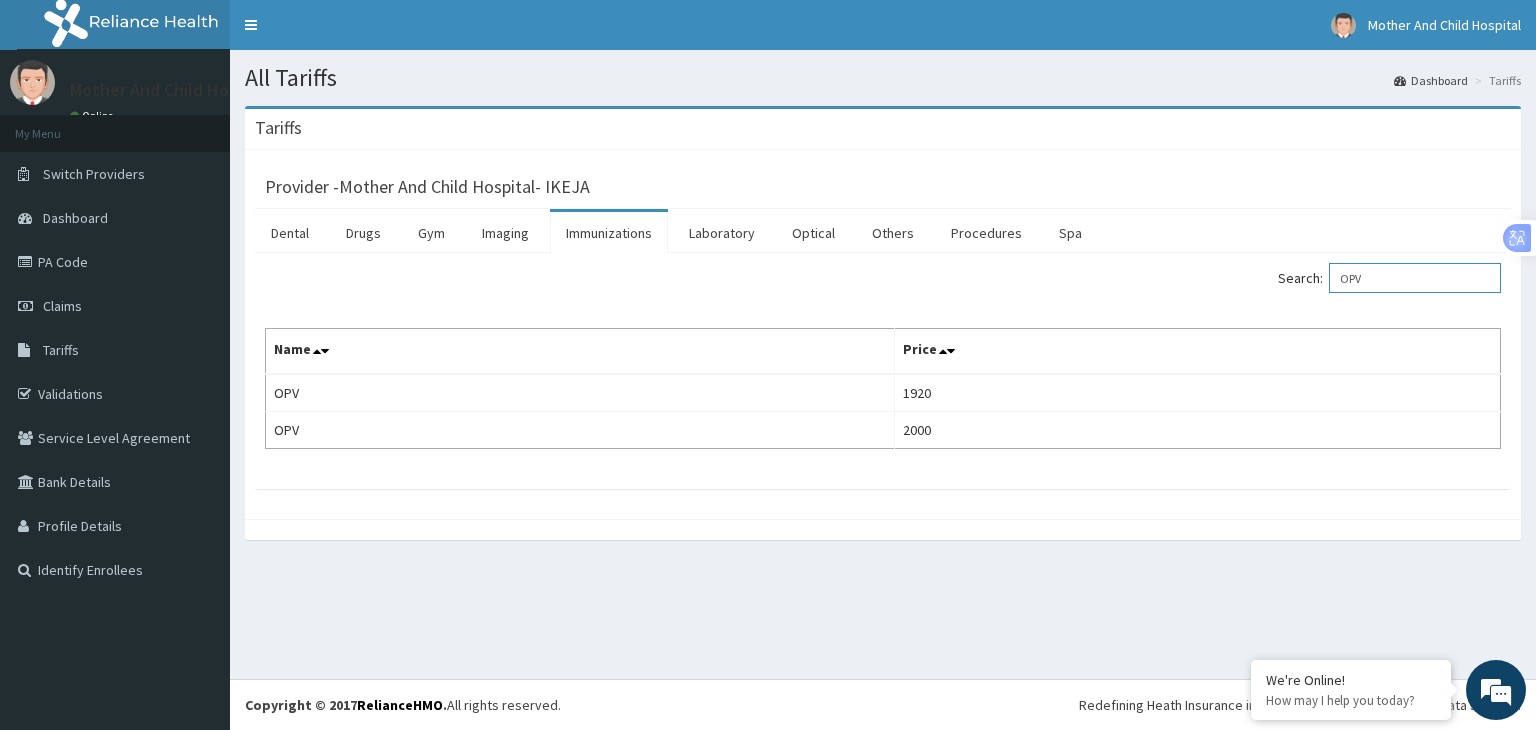 scroll, scrollTop: 0, scrollLeft: 0, axis: both 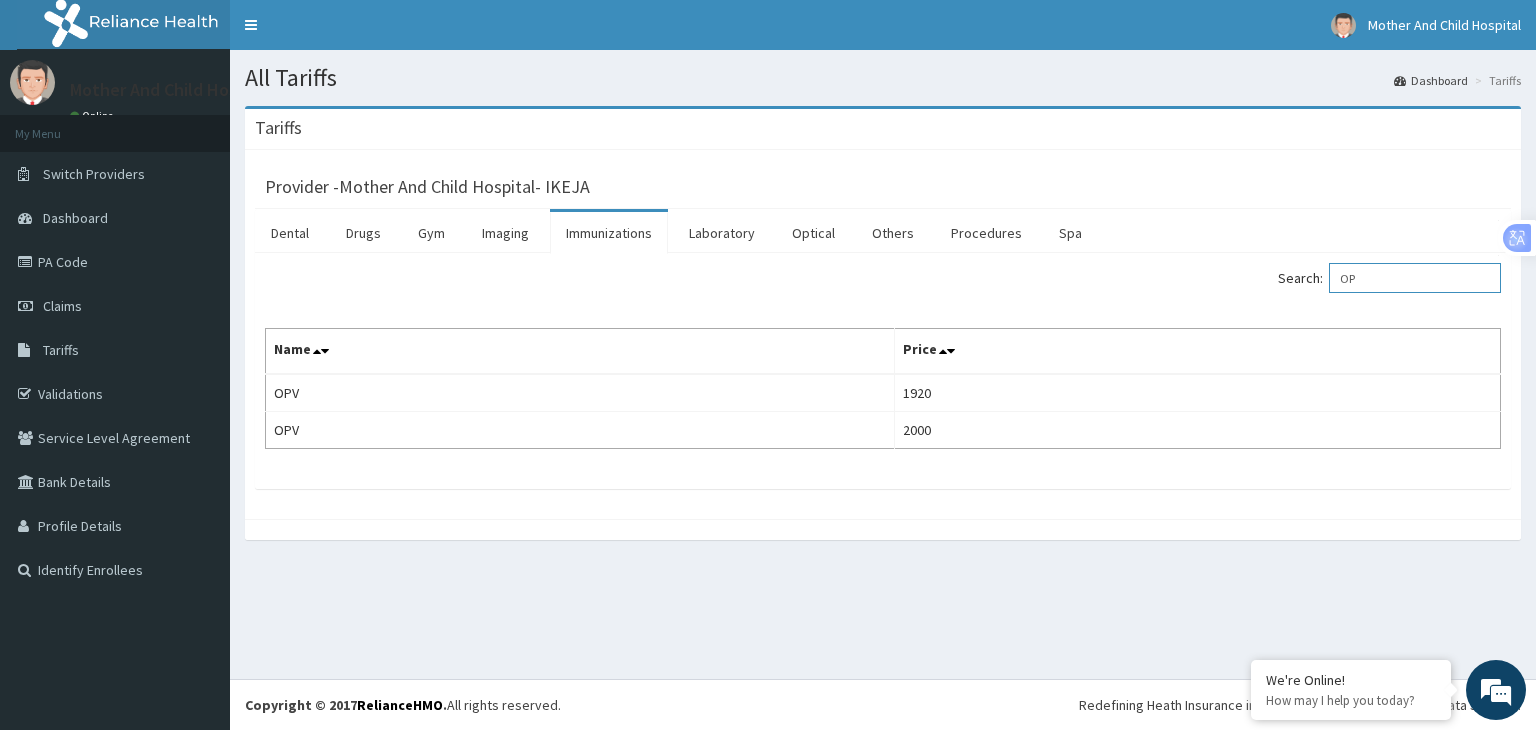 type on "O" 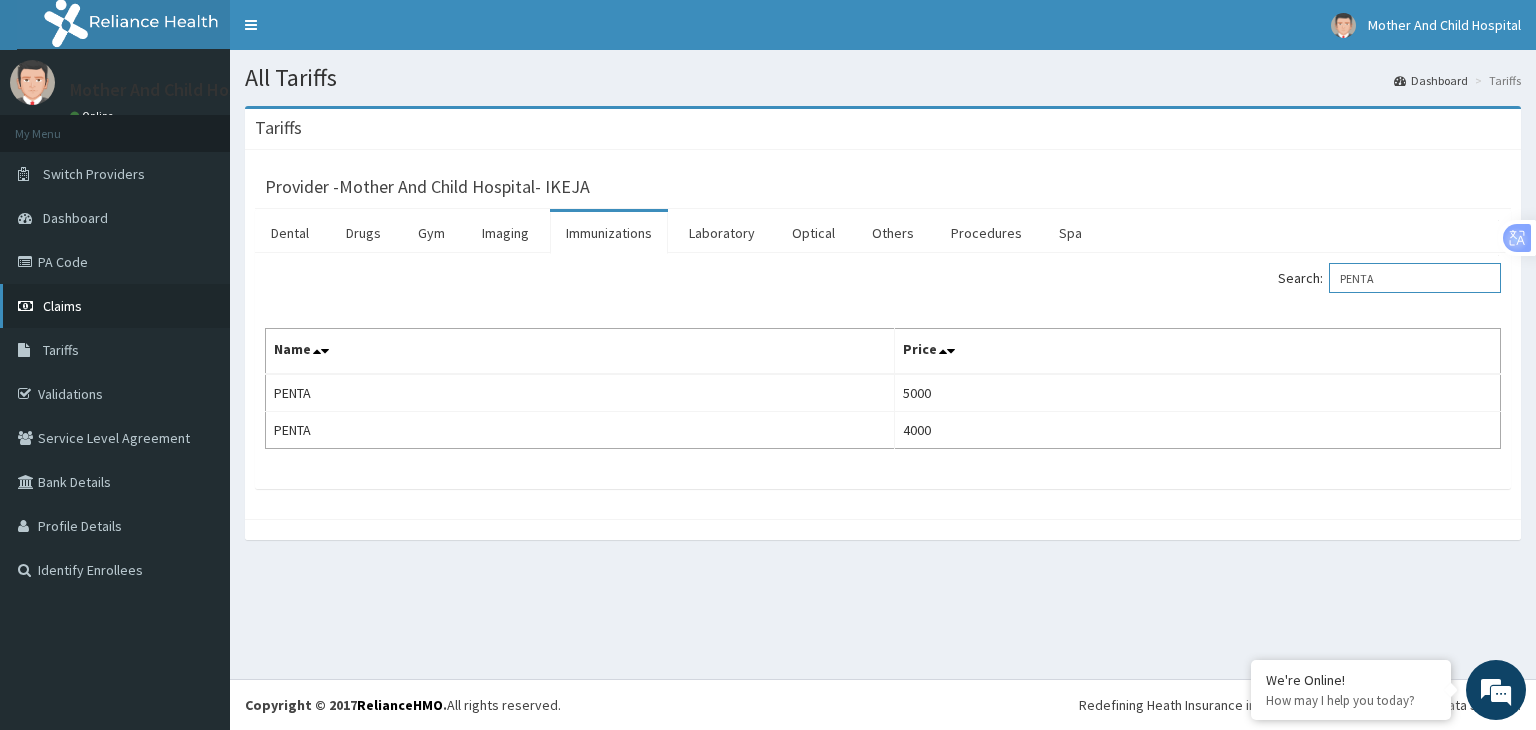 type on "PENTA" 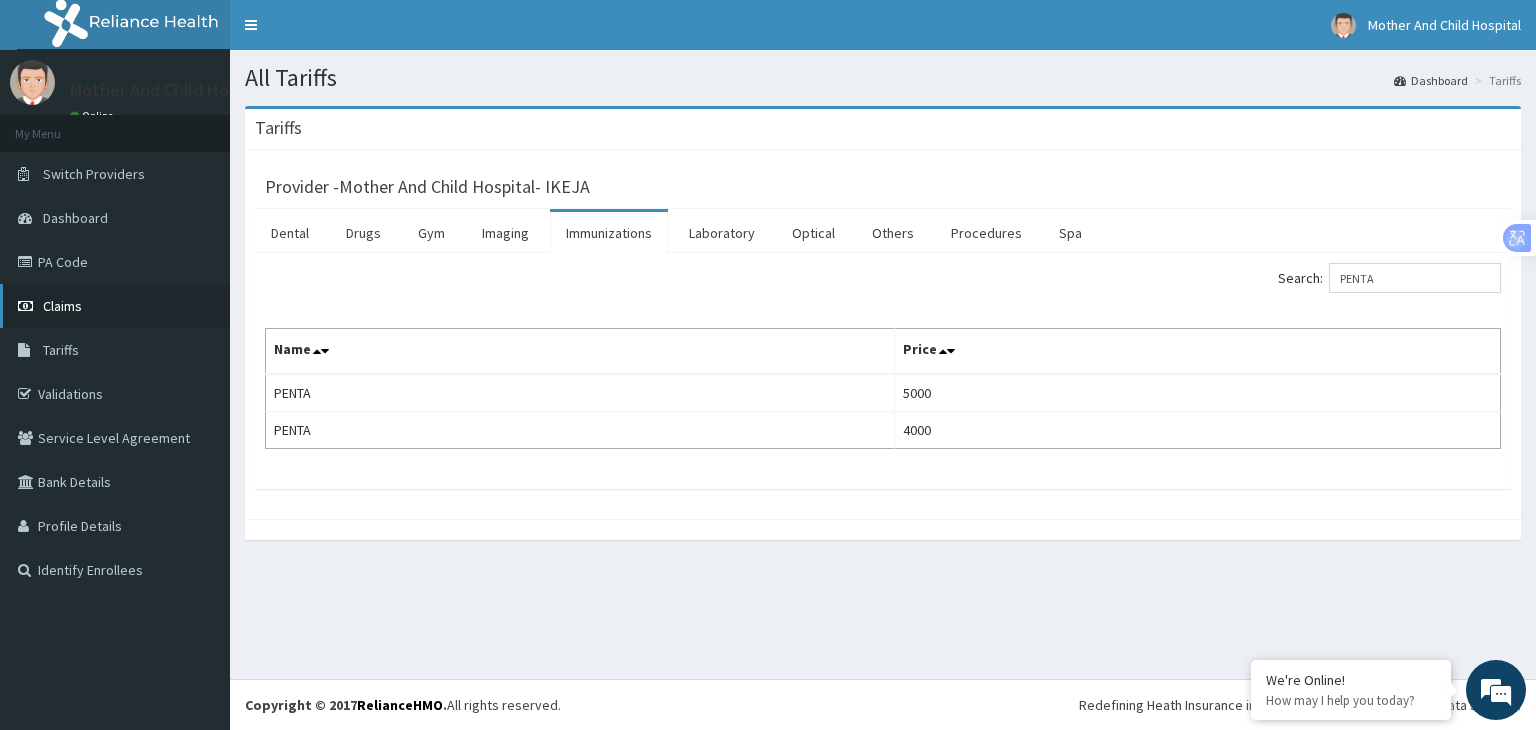 click on "Claims" at bounding box center [62, 306] 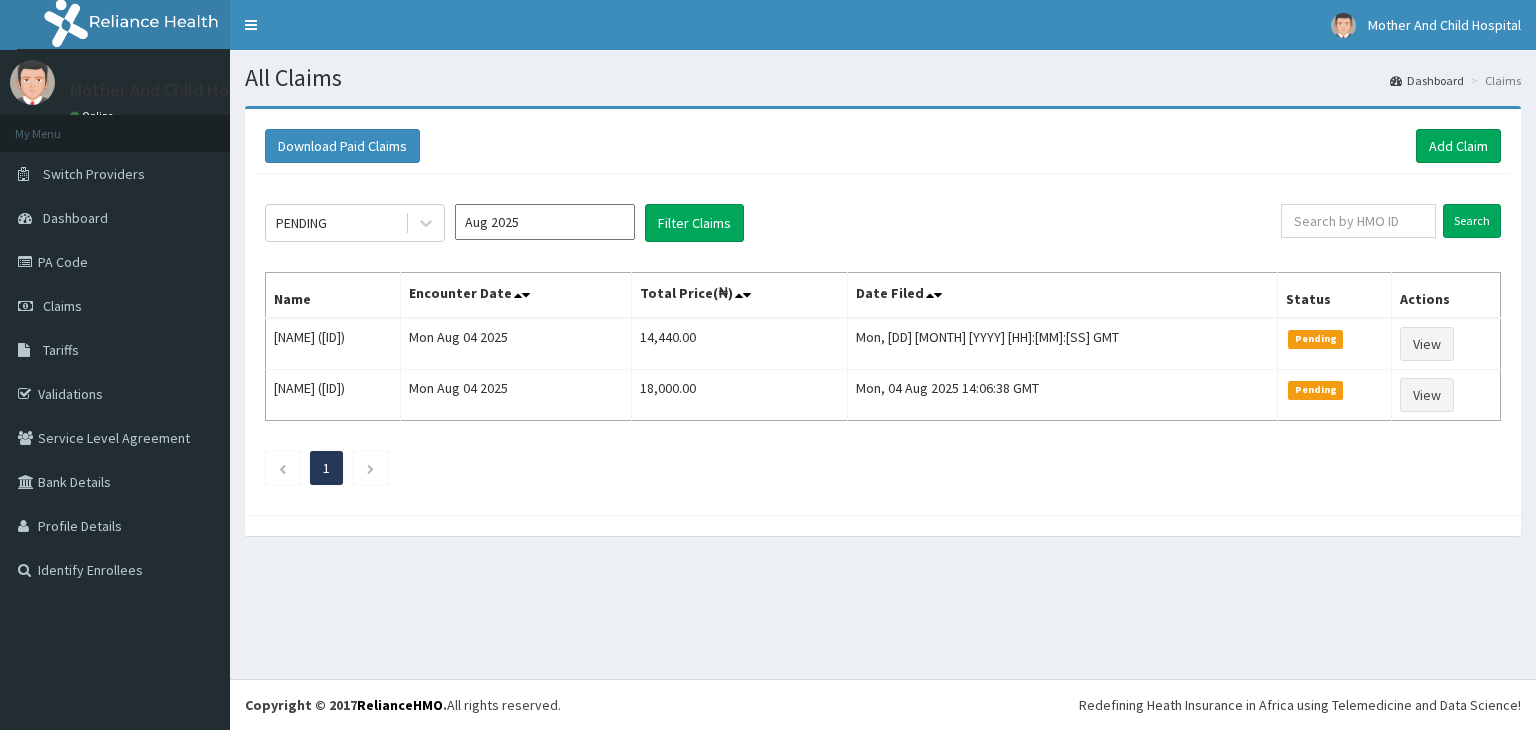 scroll, scrollTop: 0, scrollLeft: 0, axis: both 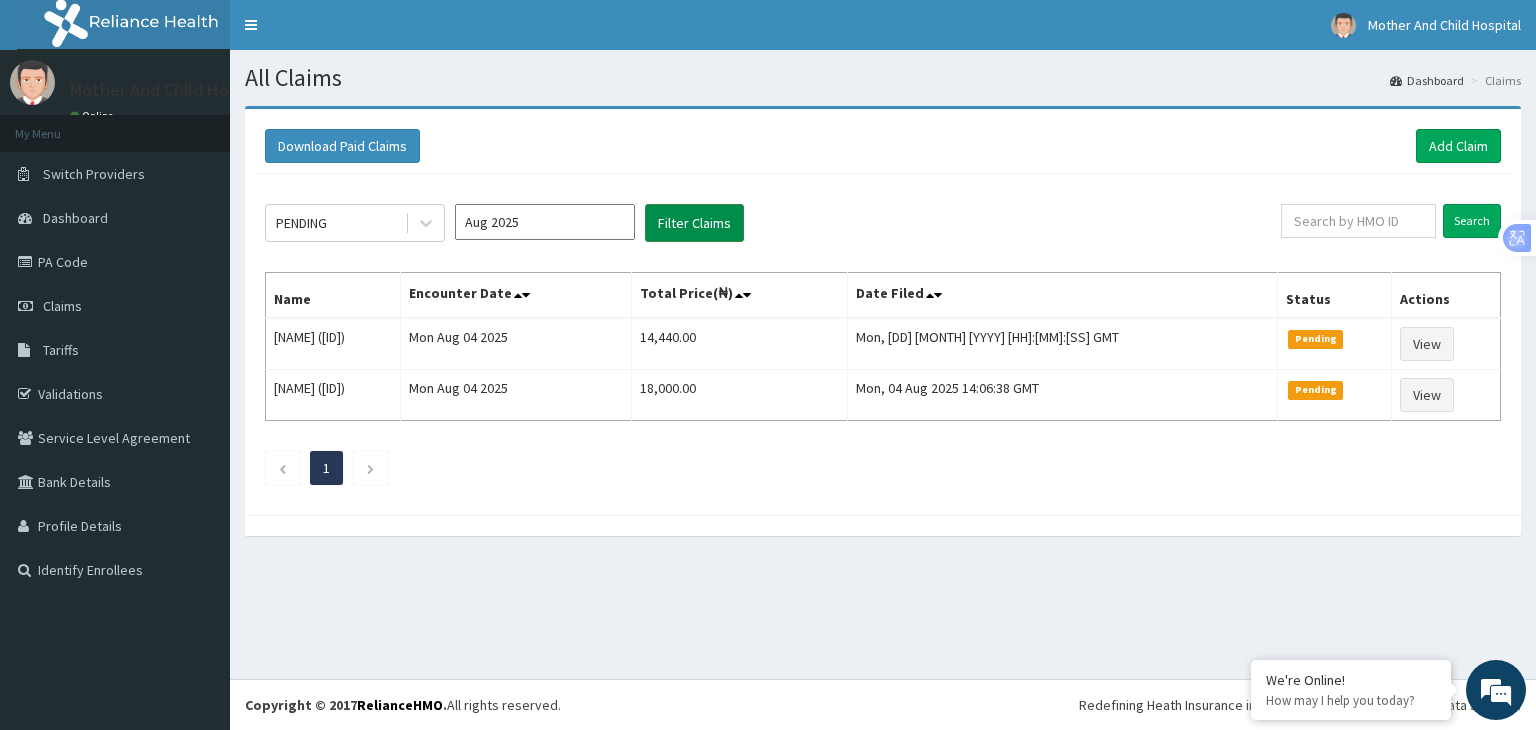 click on "Filter Claims" at bounding box center (694, 223) 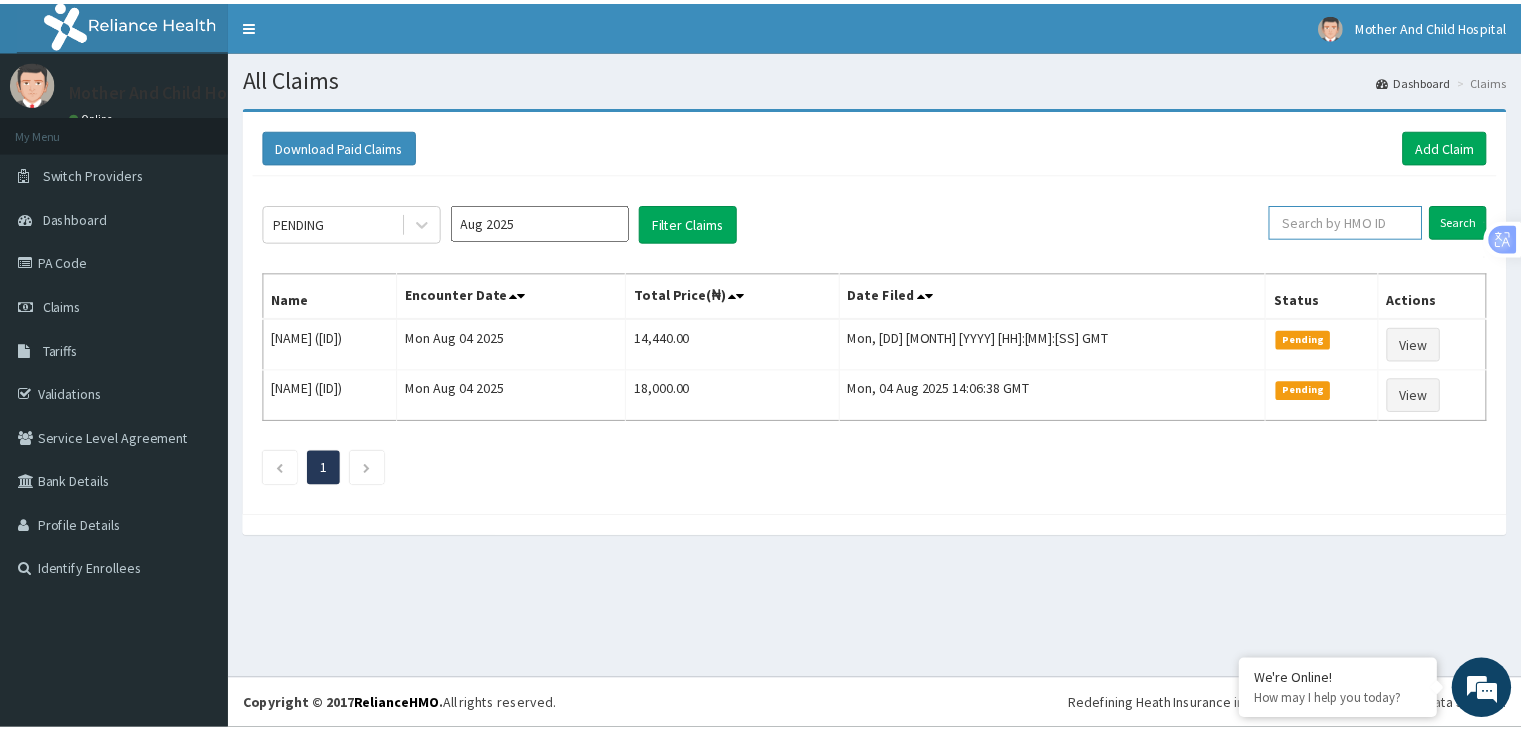 scroll, scrollTop: 0, scrollLeft: 0, axis: both 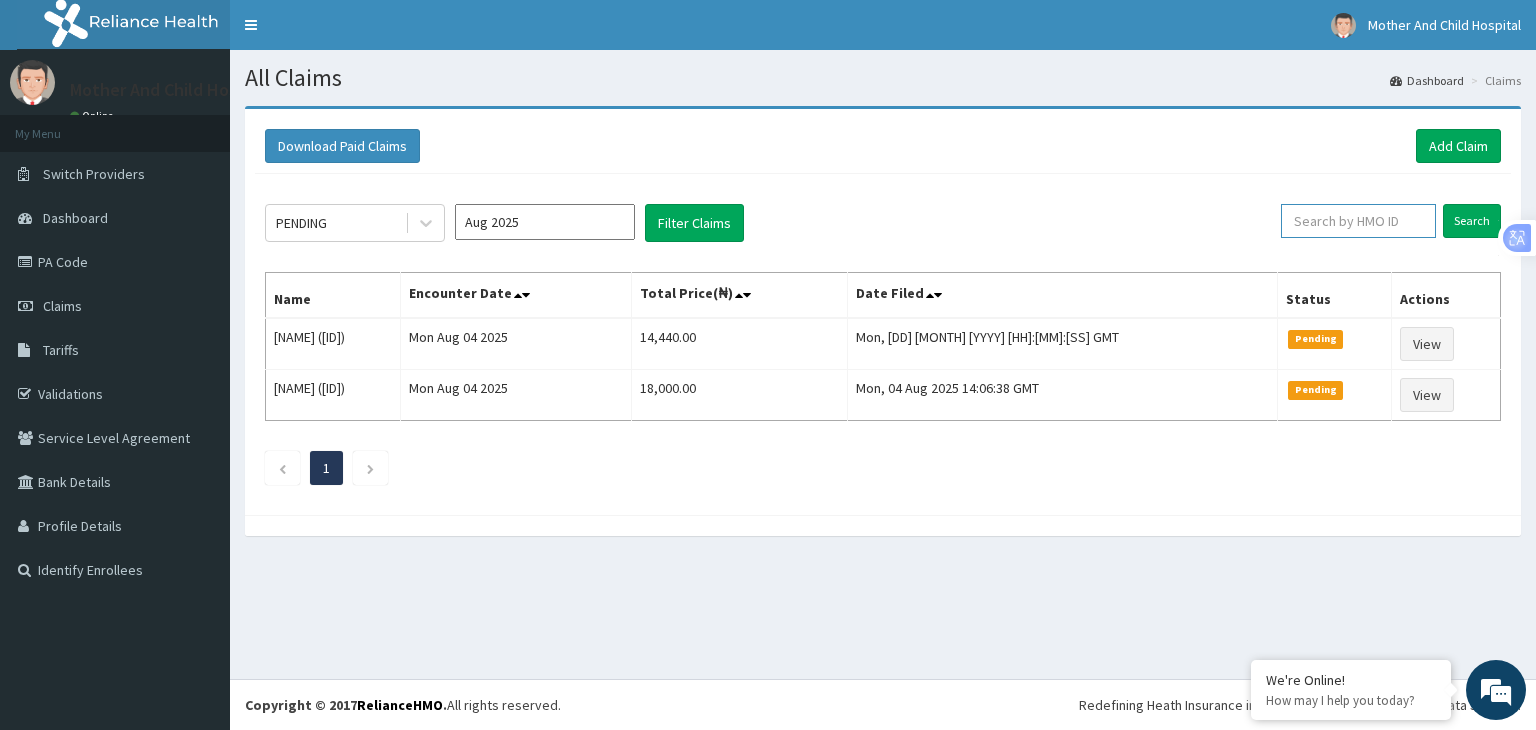 click at bounding box center [1358, 221] 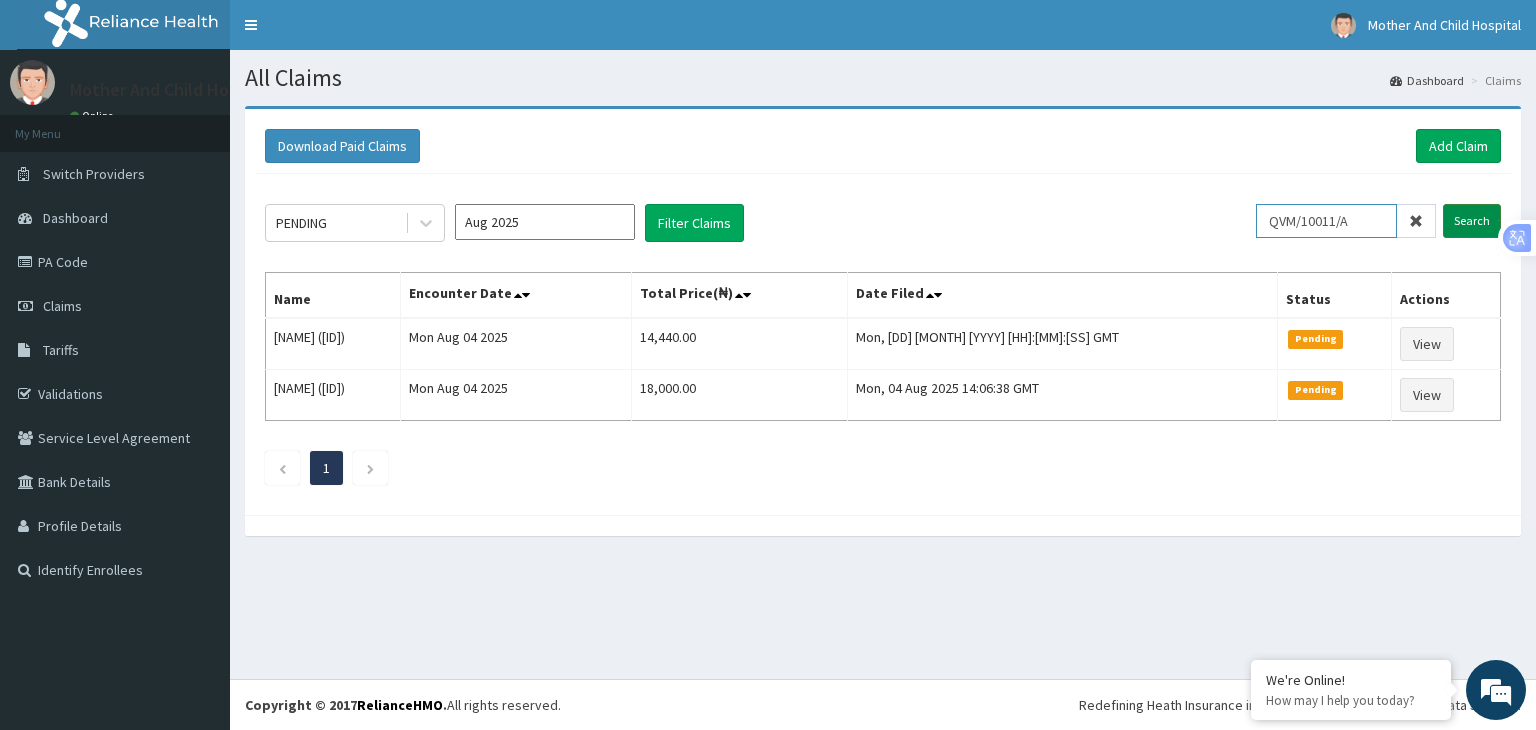 type on "QVM/10011/A" 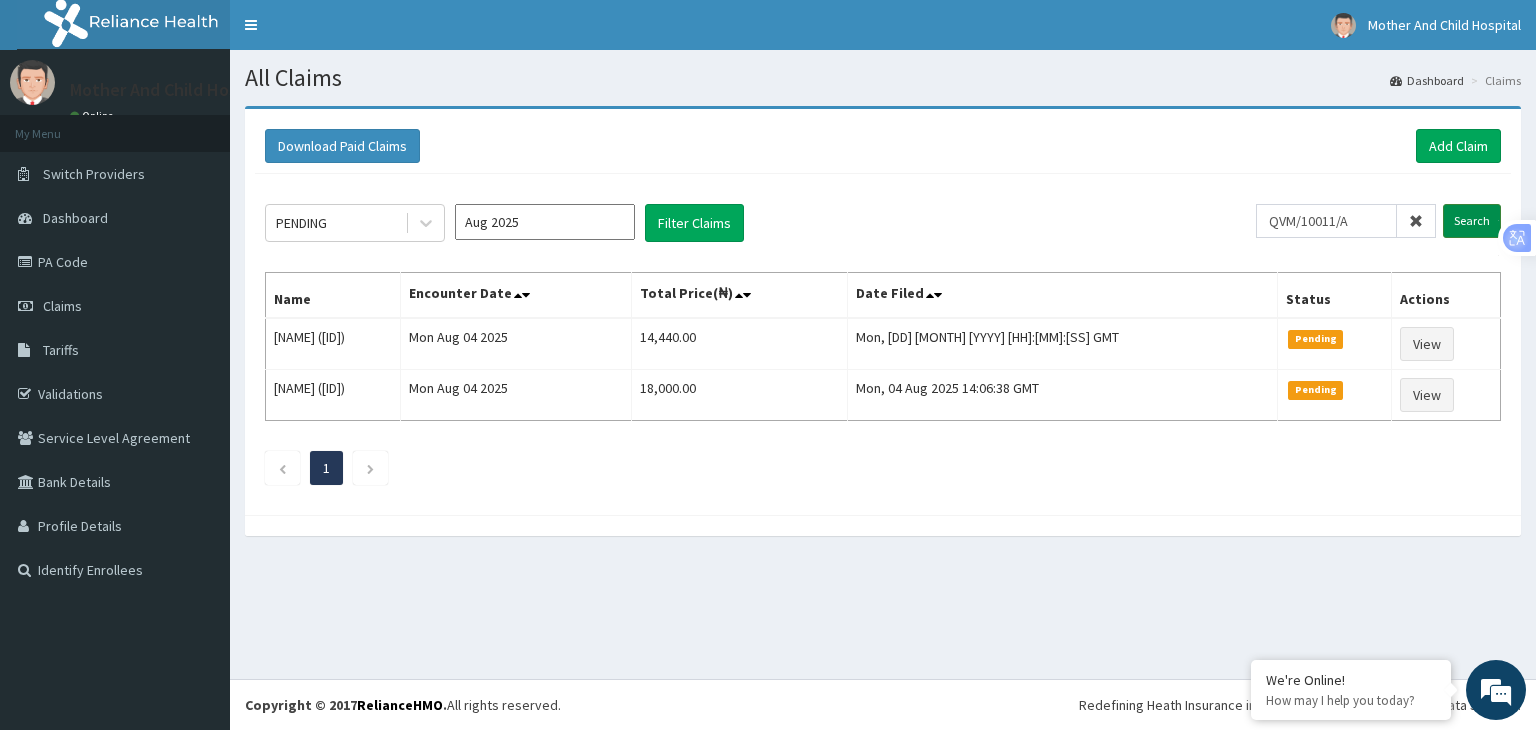 click on "Search" at bounding box center [1472, 221] 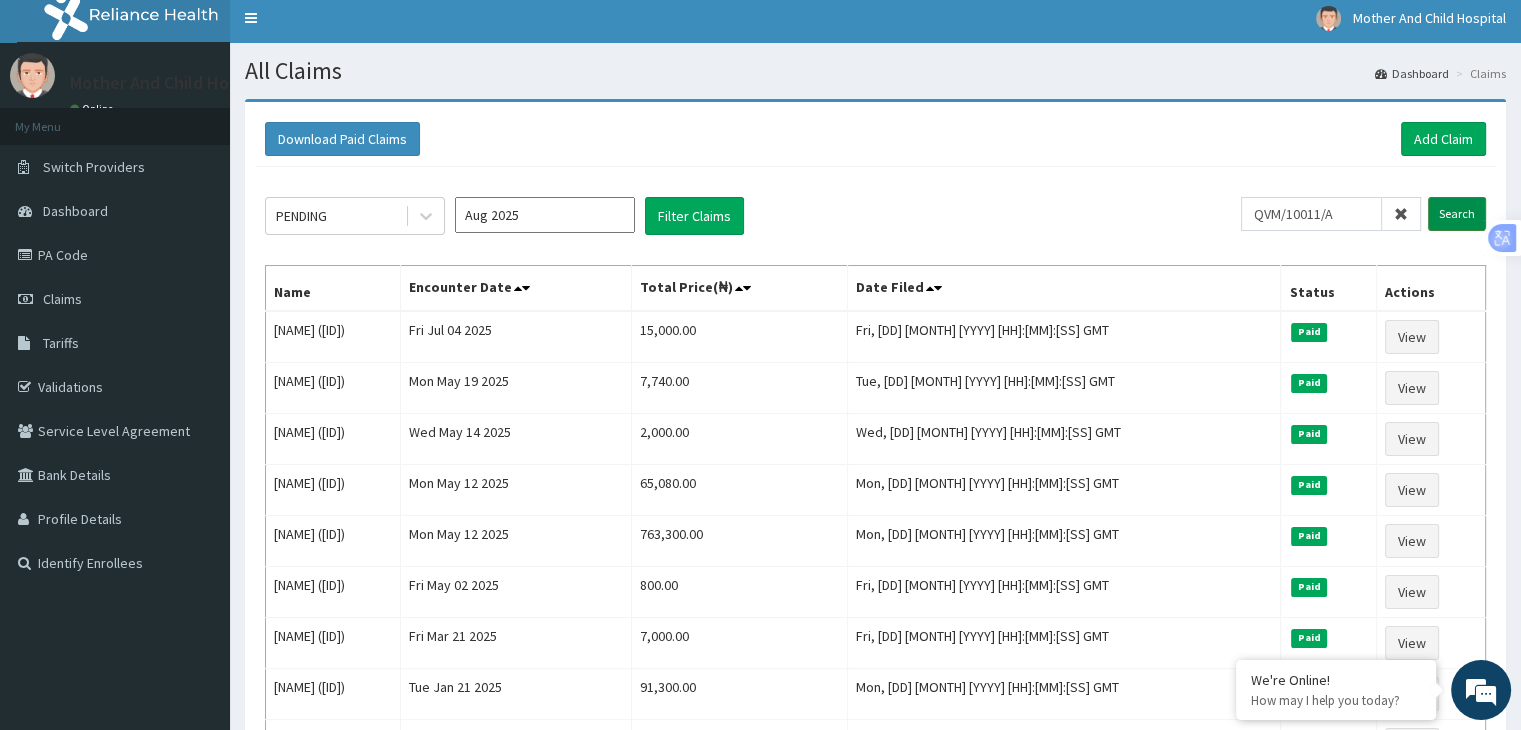 scroll, scrollTop: 0, scrollLeft: 0, axis: both 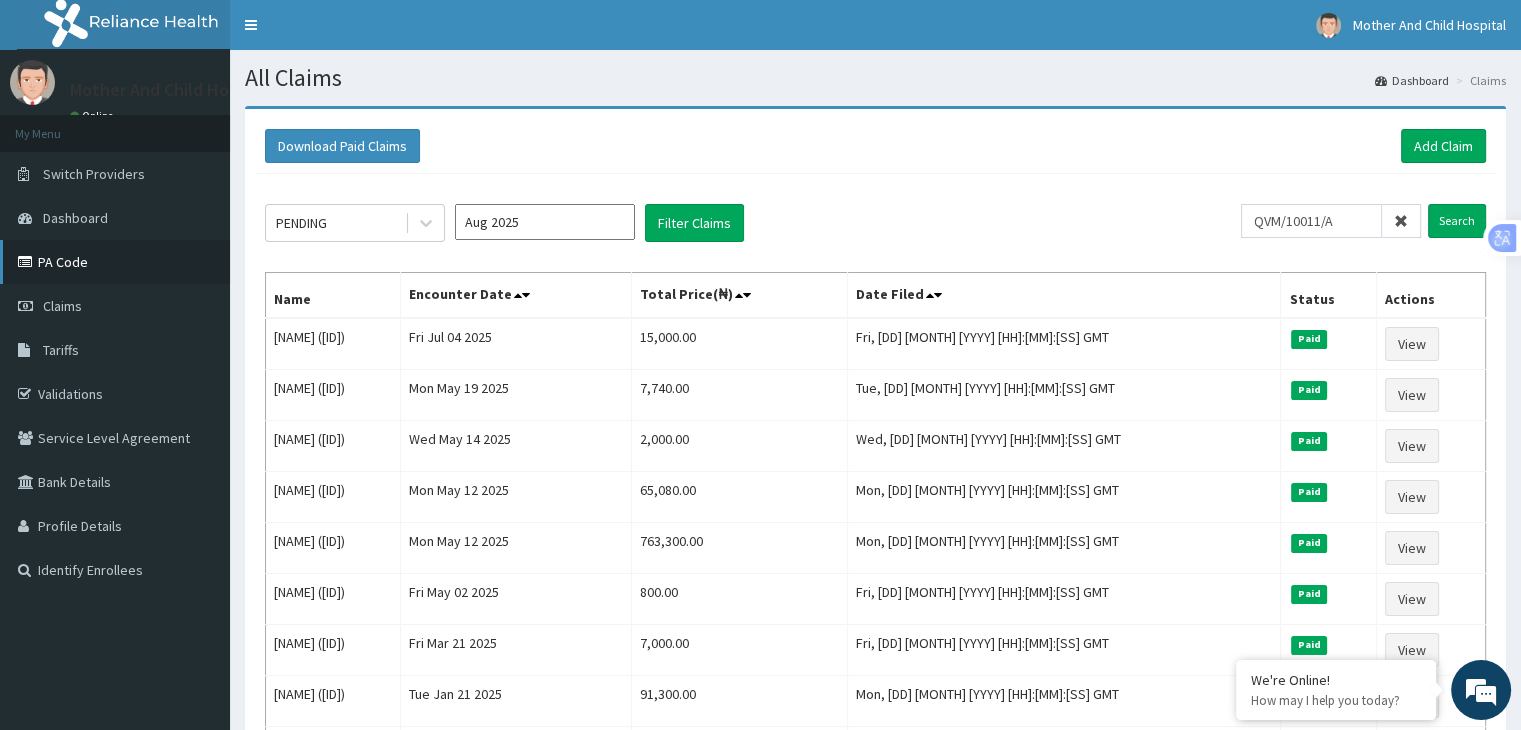 click on "PA Code" at bounding box center (115, 262) 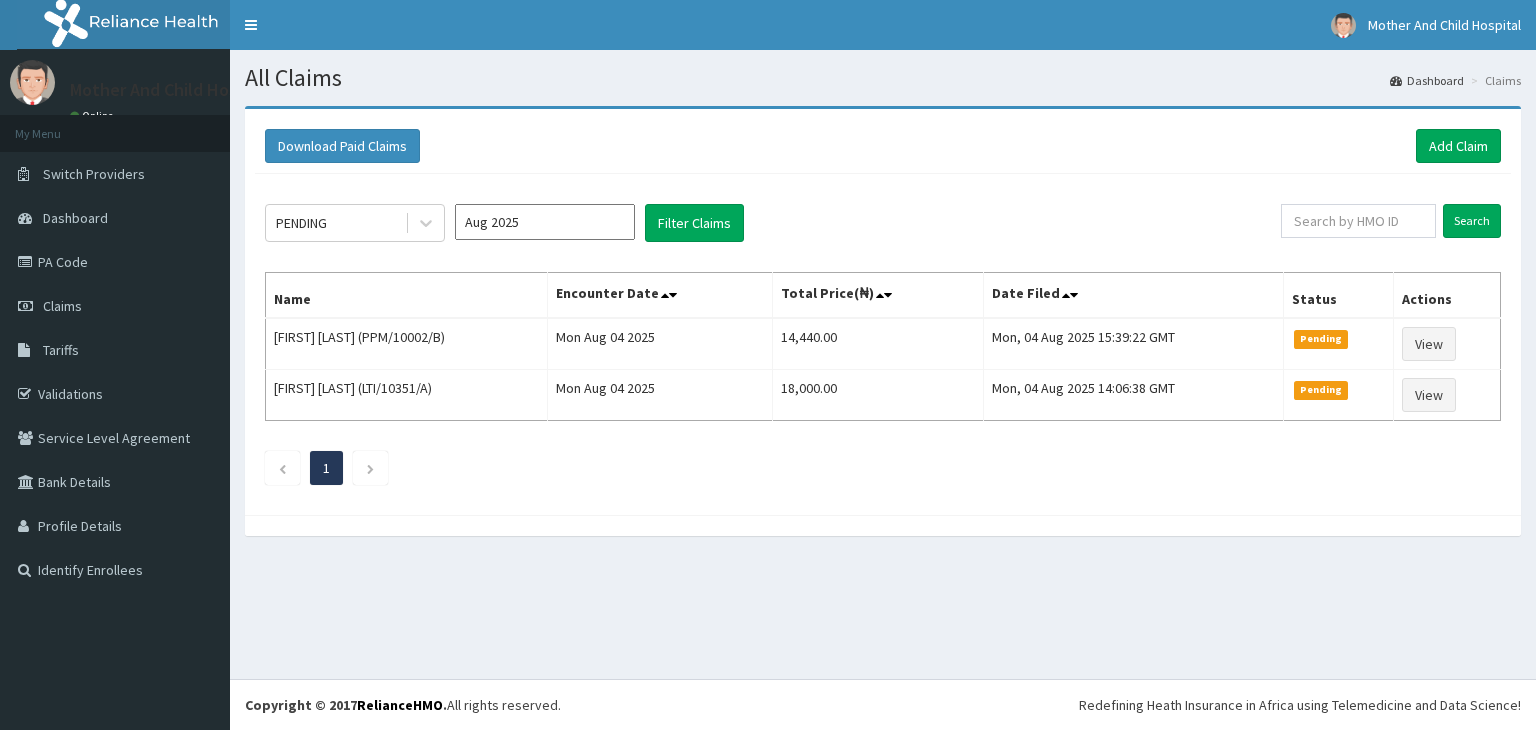 scroll, scrollTop: 0, scrollLeft: 0, axis: both 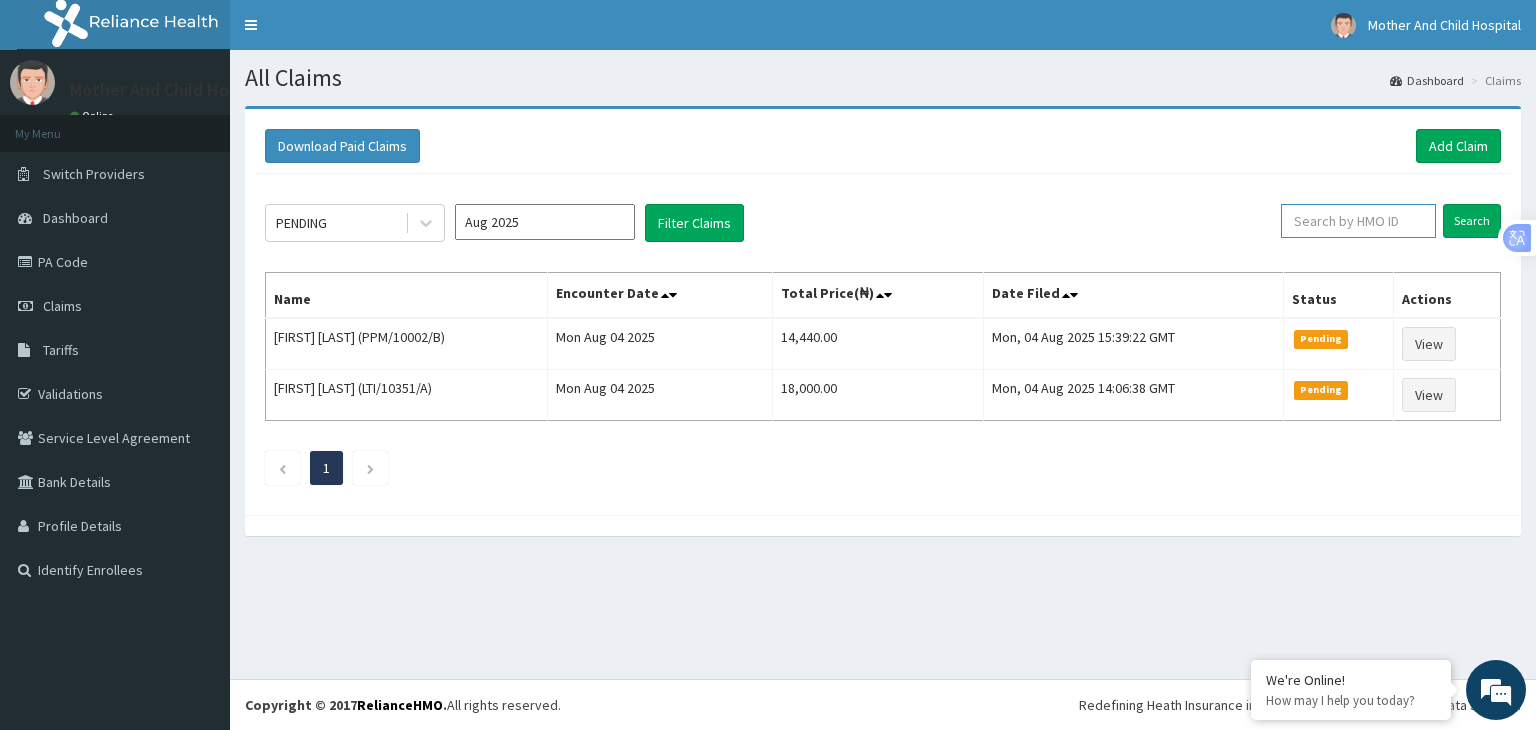 click at bounding box center (1358, 221) 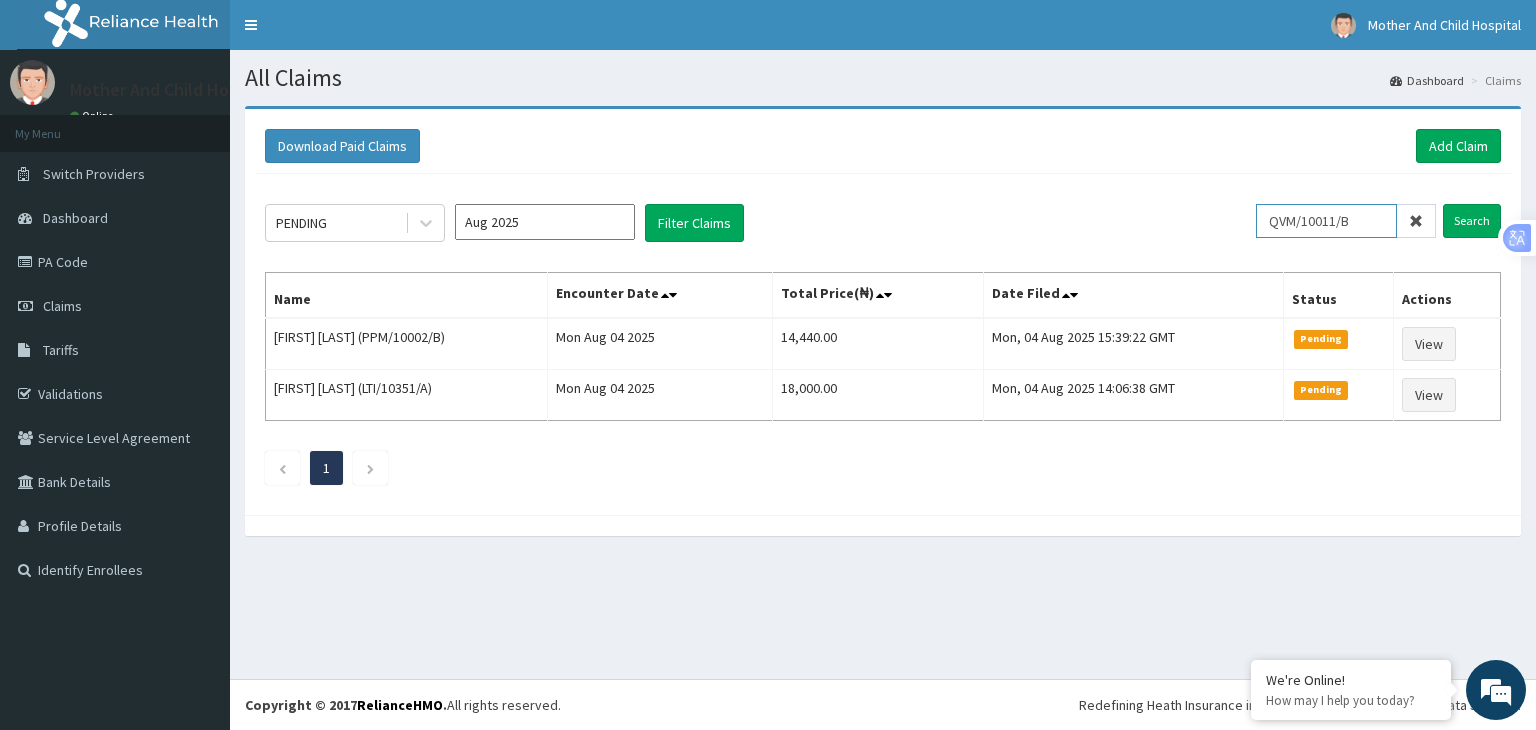scroll, scrollTop: 0, scrollLeft: 0, axis: both 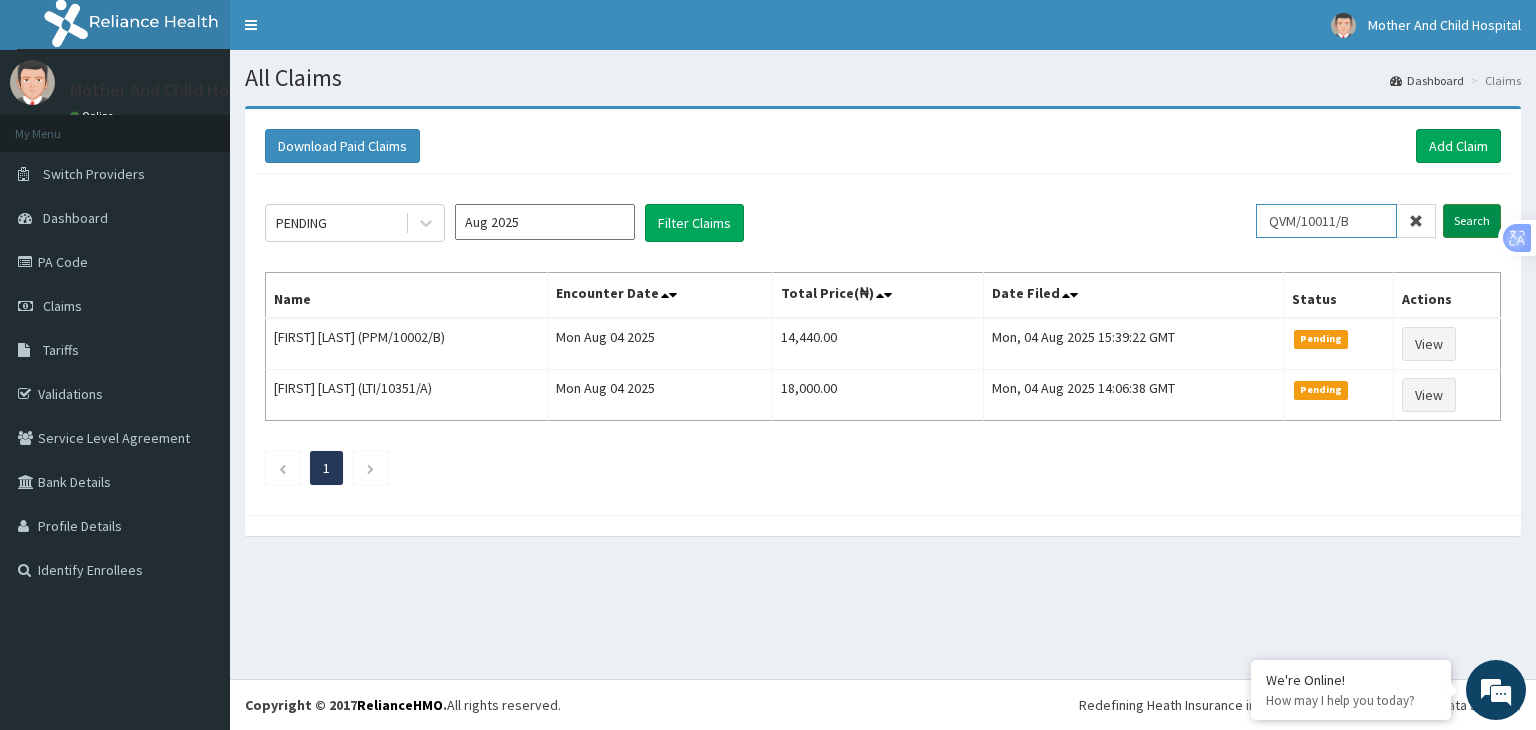 type on "QVM/10011/B" 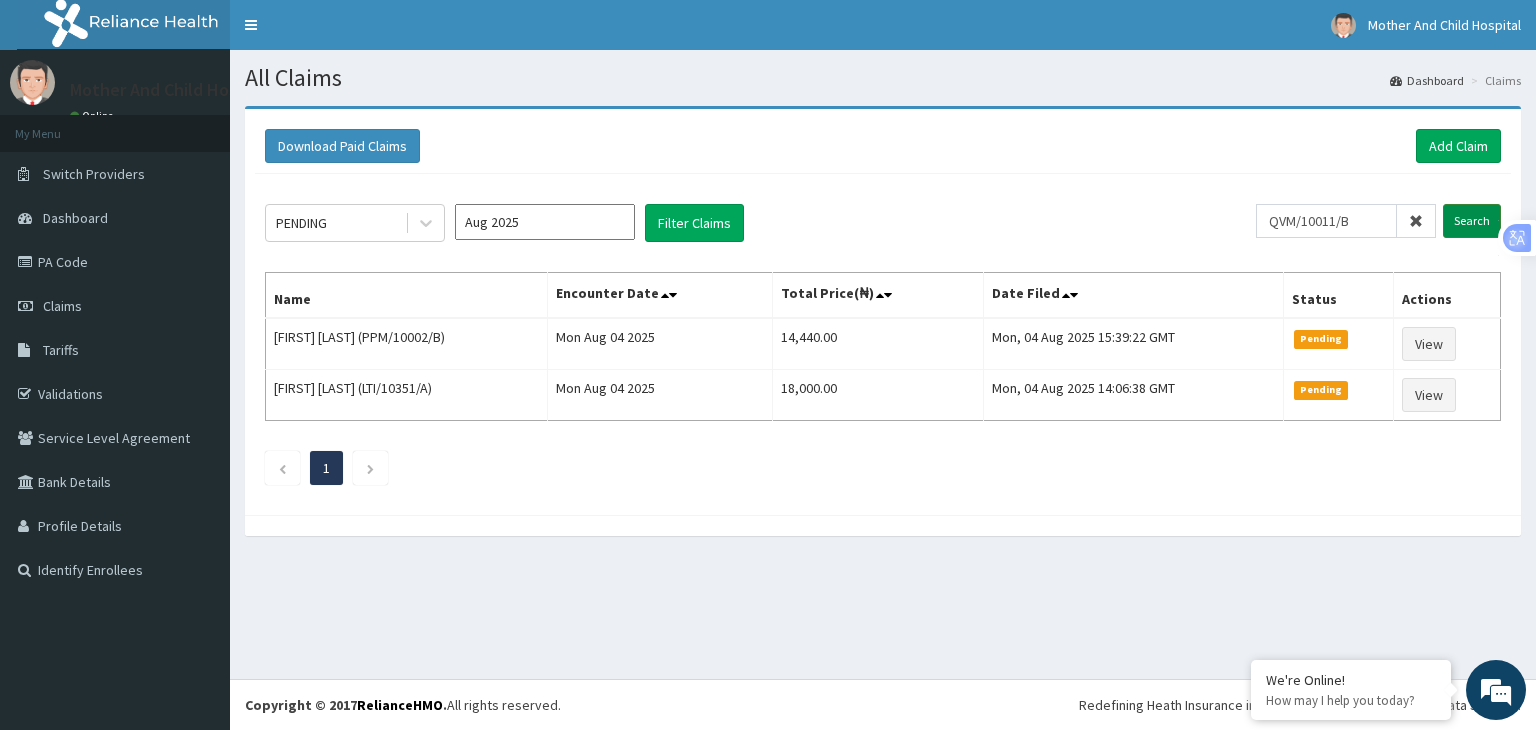 click on "Search" at bounding box center (1472, 221) 